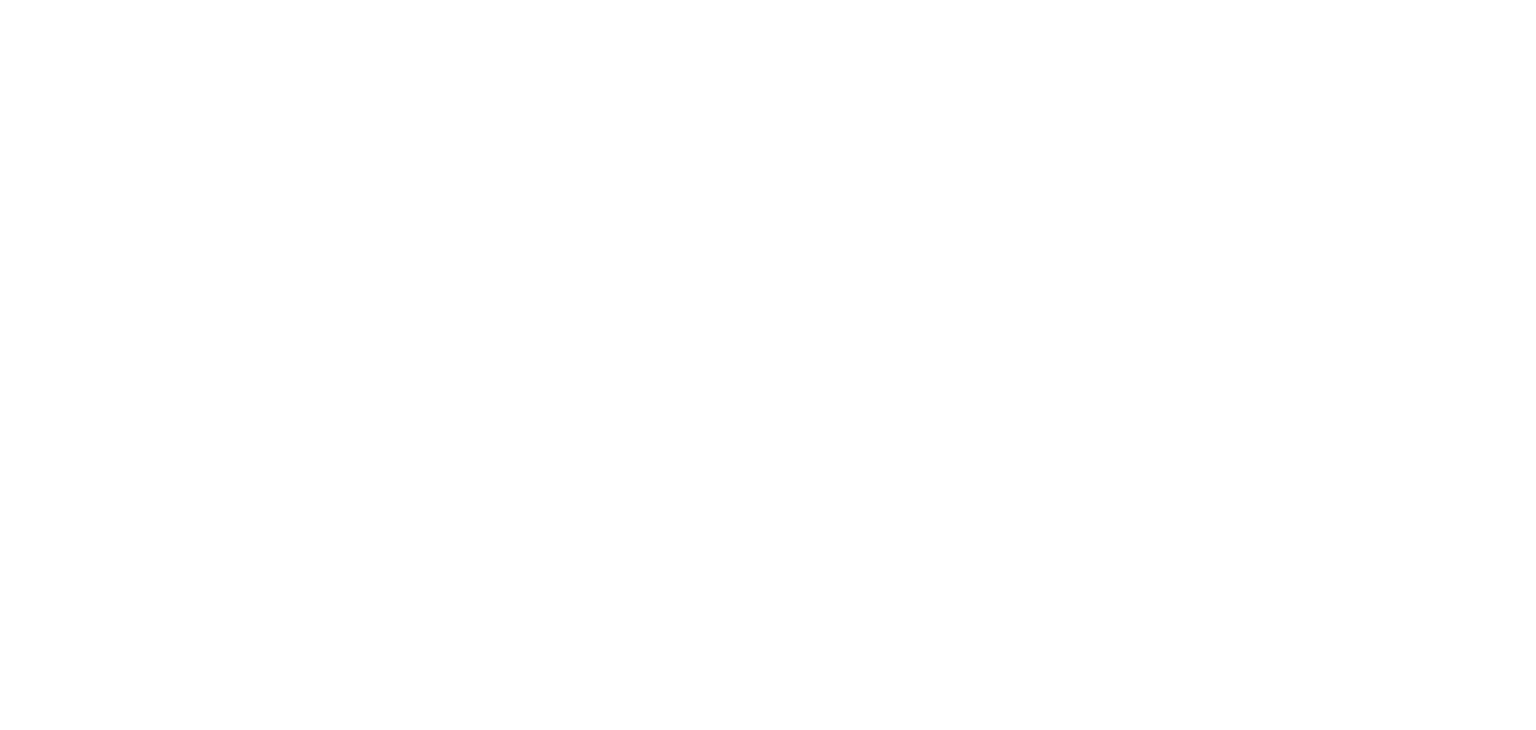 scroll, scrollTop: 0, scrollLeft: 0, axis: both 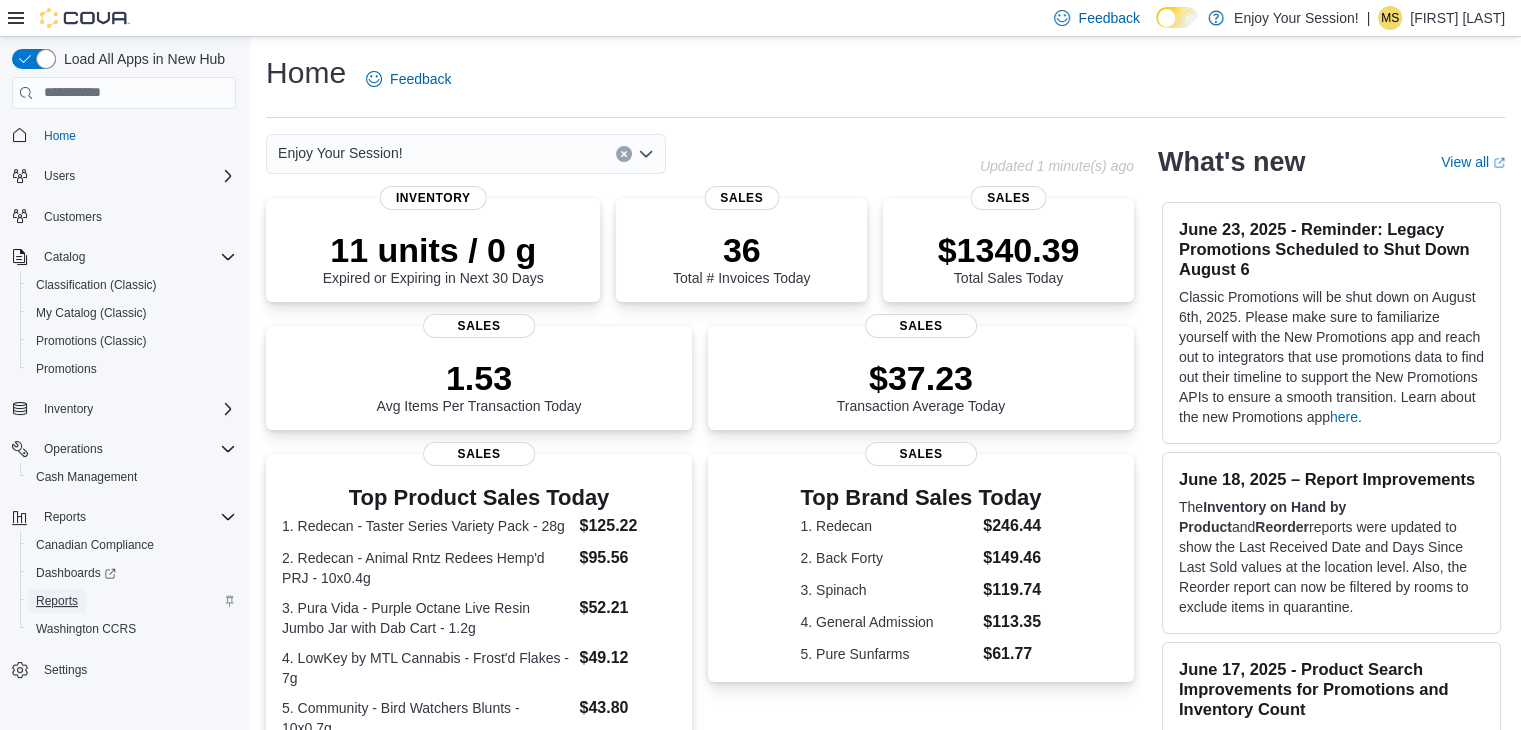 click on "Reports" at bounding box center (57, 601) 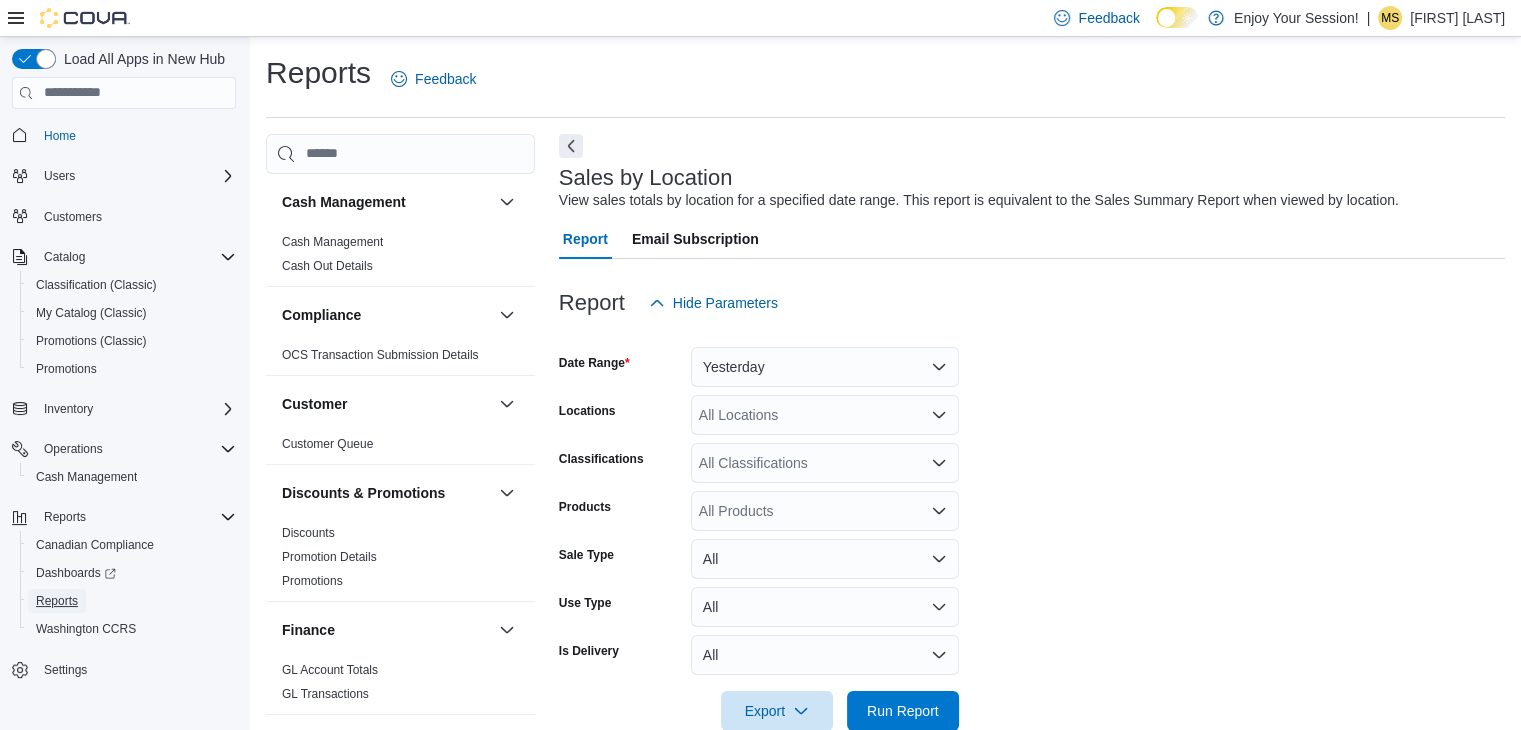 scroll, scrollTop: 40, scrollLeft: 0, axis: vertical 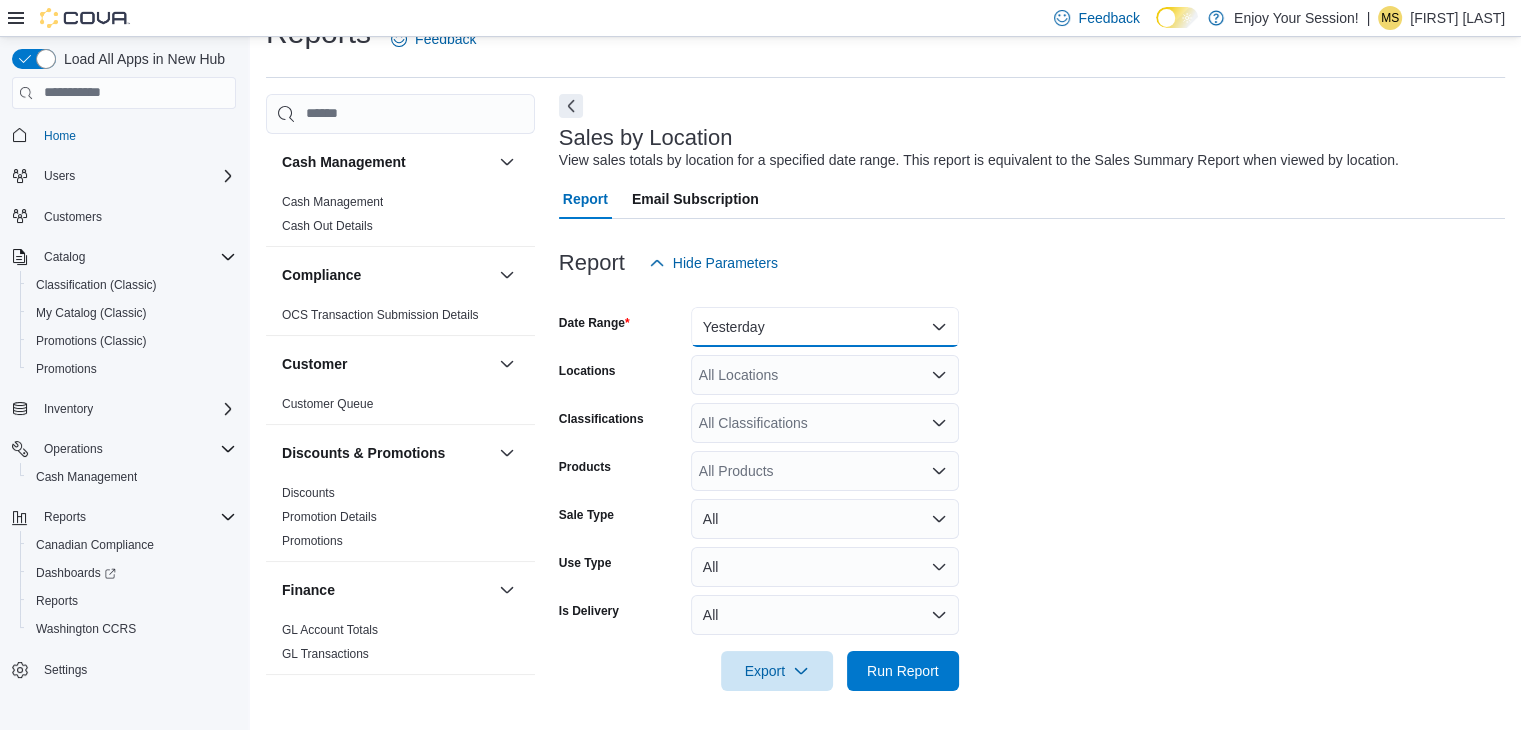 click on "Yesterday" at bounding box center (825, 327) 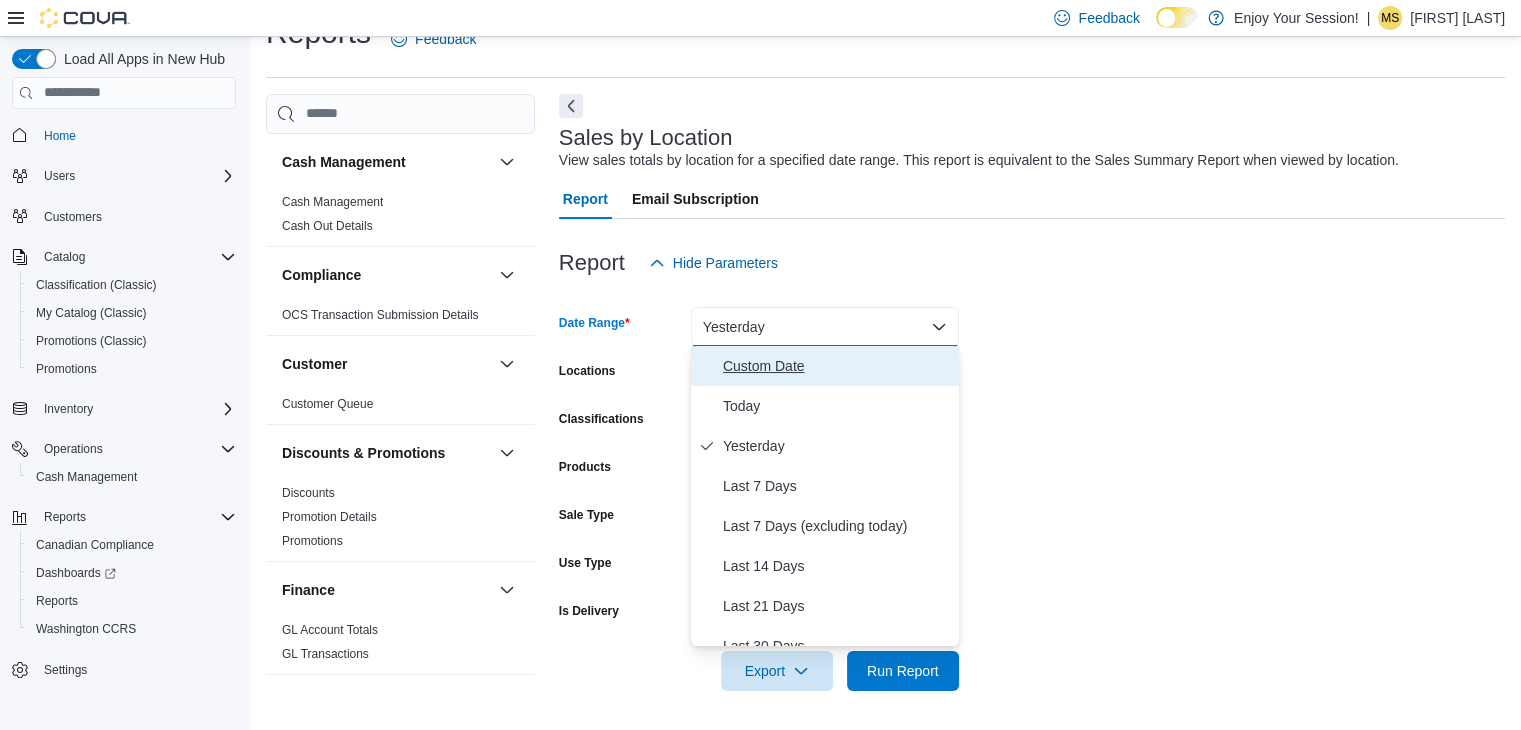 click on "Custom Date" at bounding box center (837, 366) 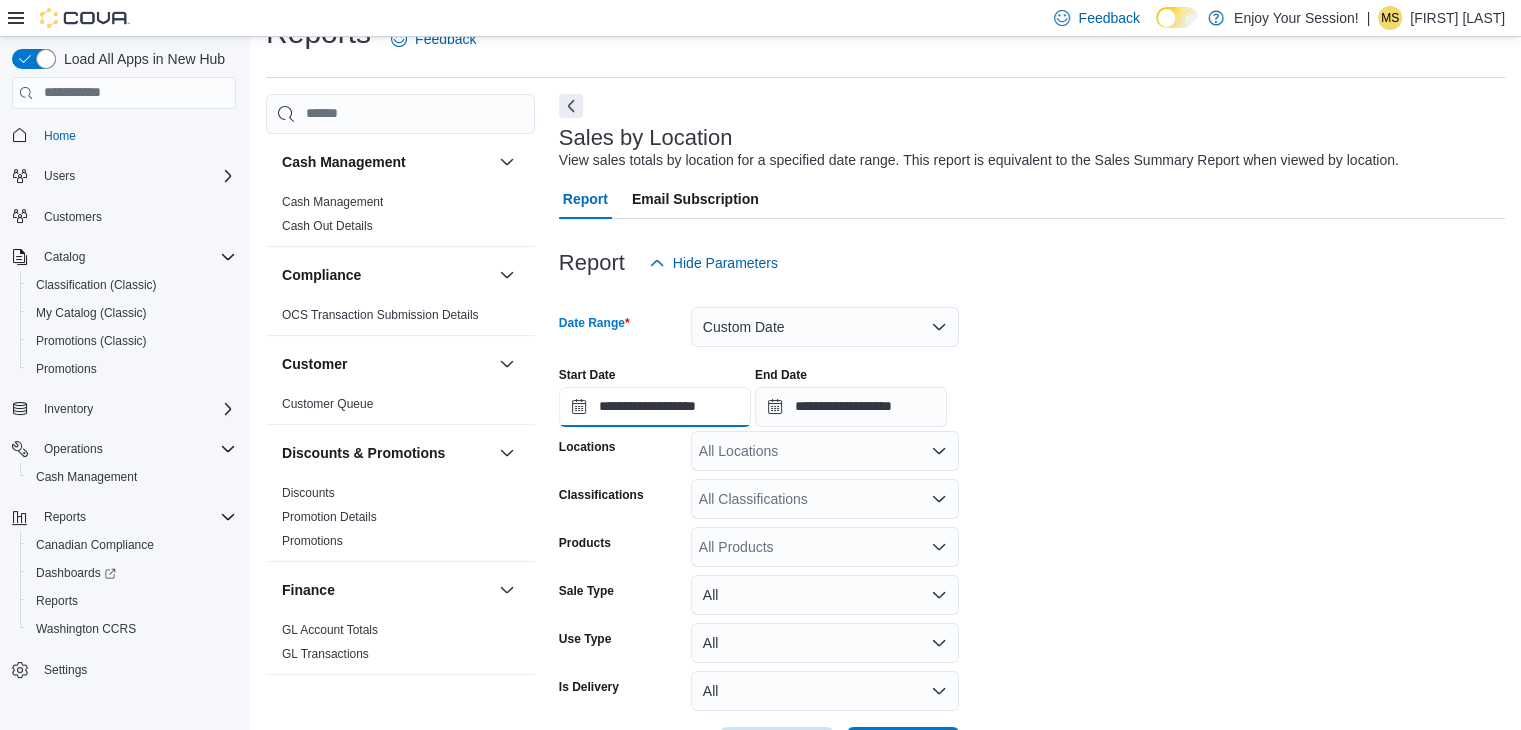 click on "**********" at bounding box center (655, 407) 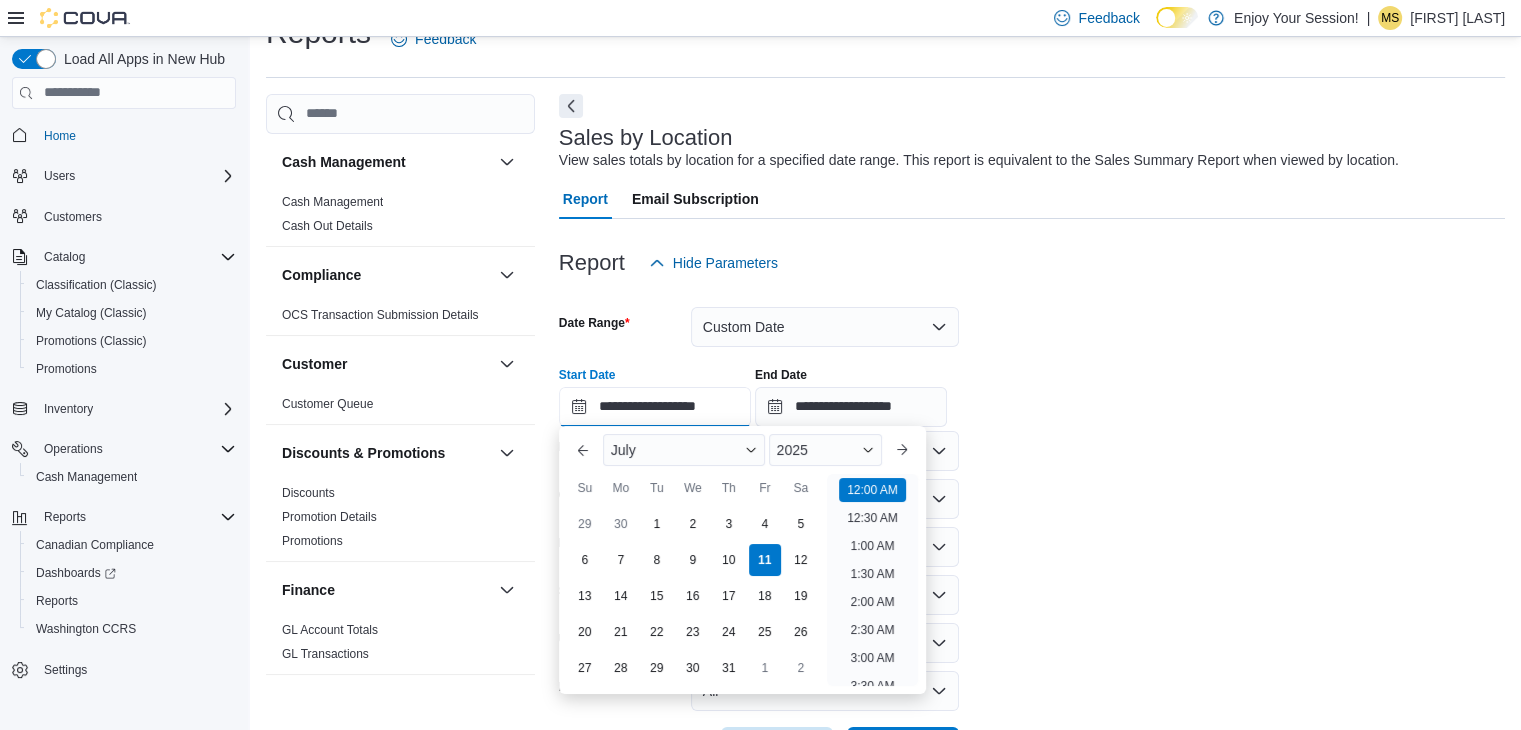 scroll, scrollTop: 62, scrollLeft: 0, axis: vertical 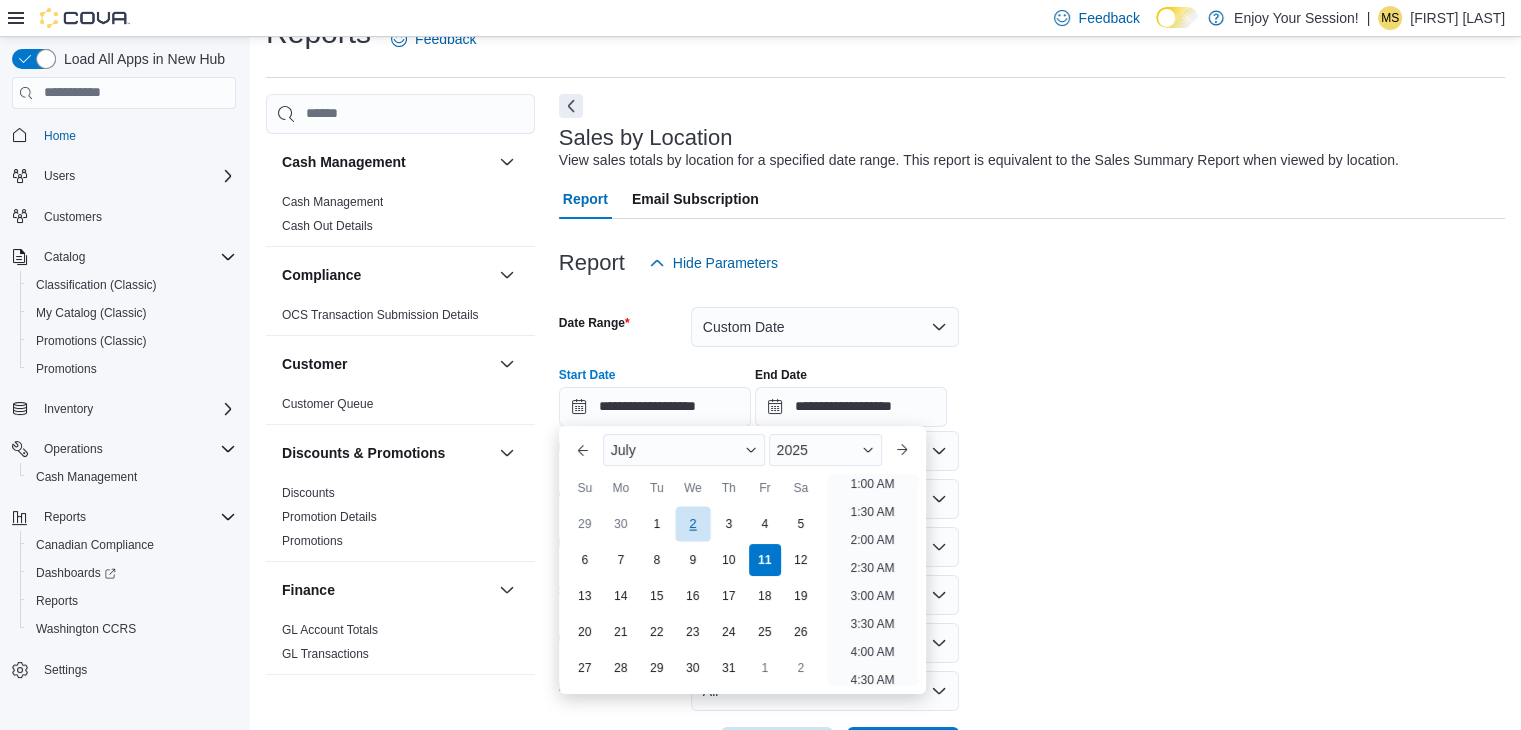 click on "2" at bounding box center [692, 524] 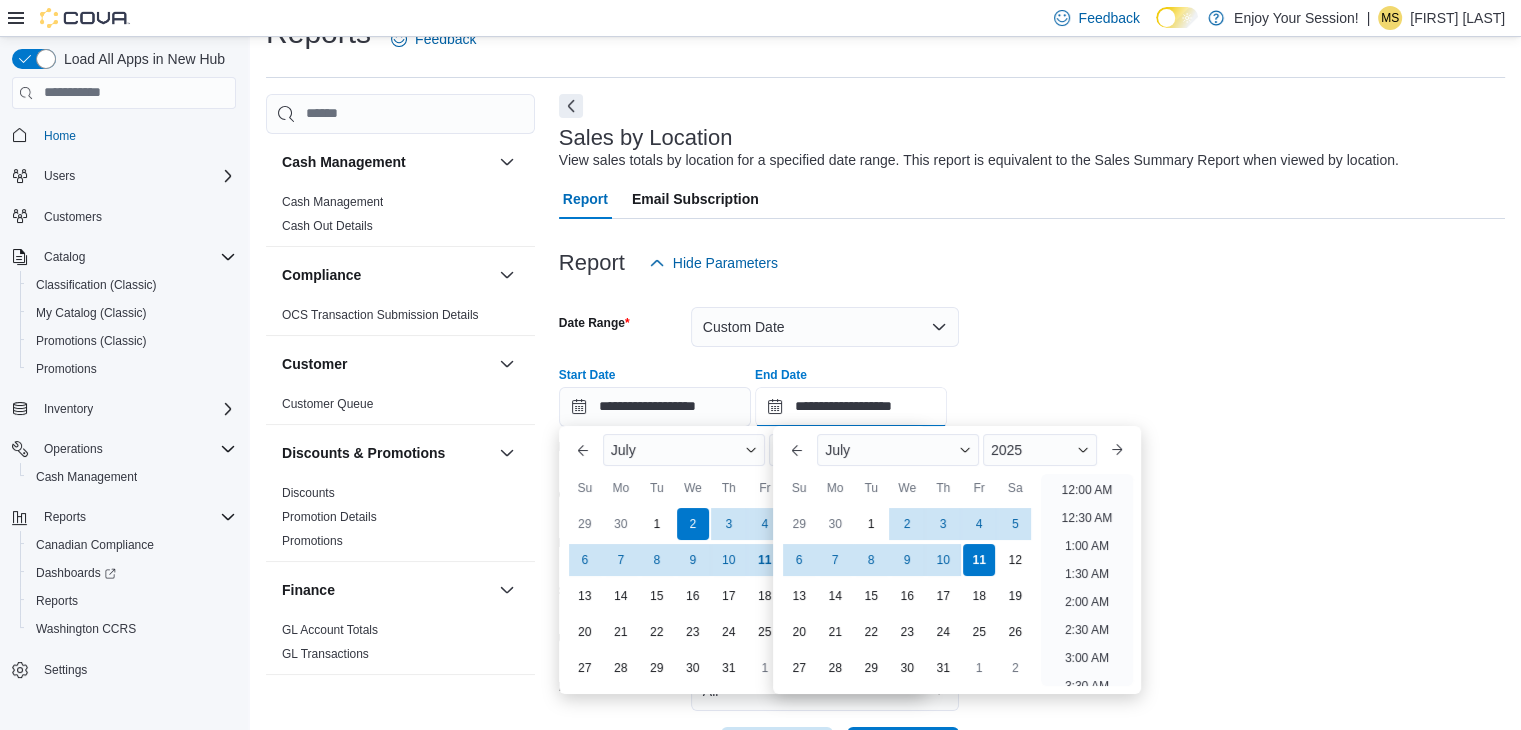 click on "**********" at bounding box center [851, 407] 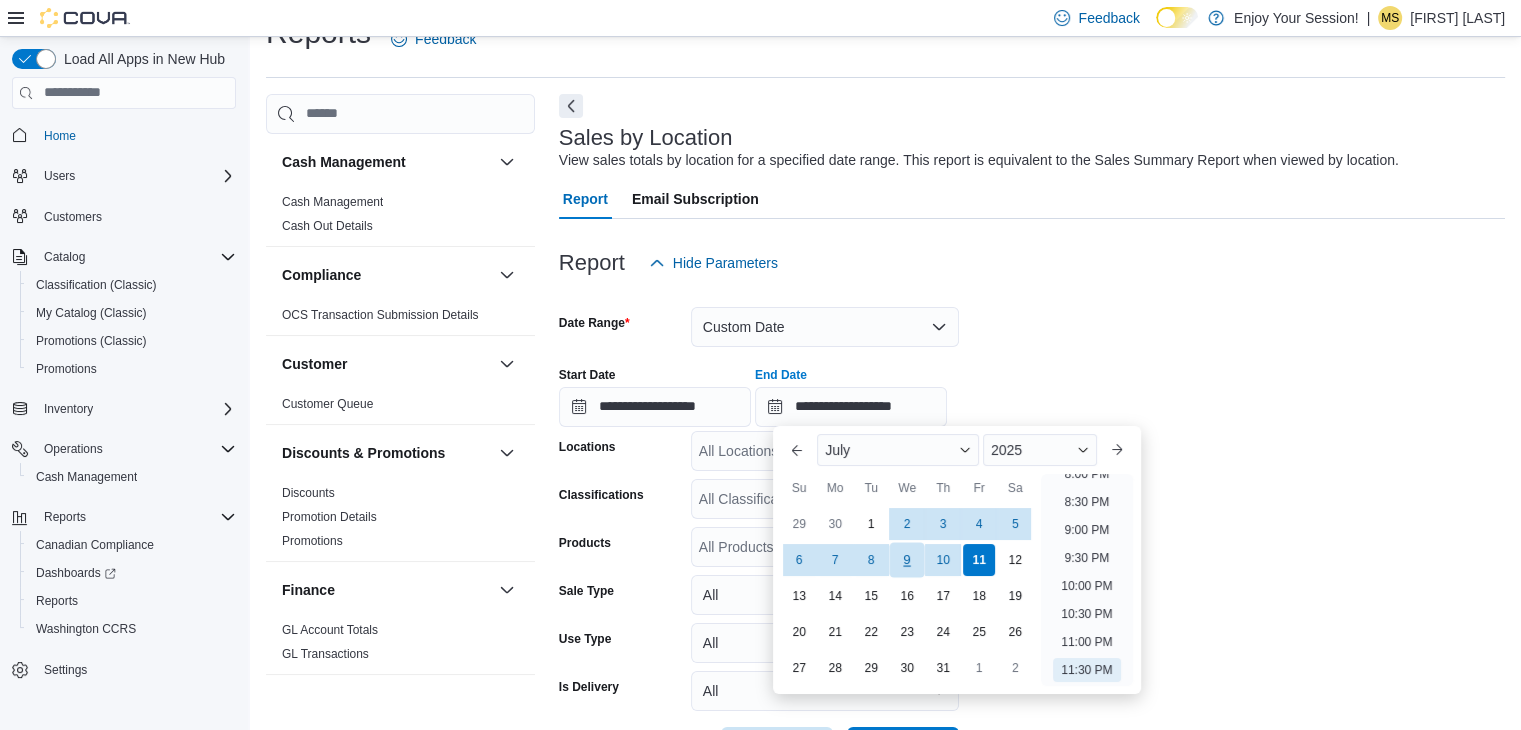 click on "9" at bounding box center (907, 560) 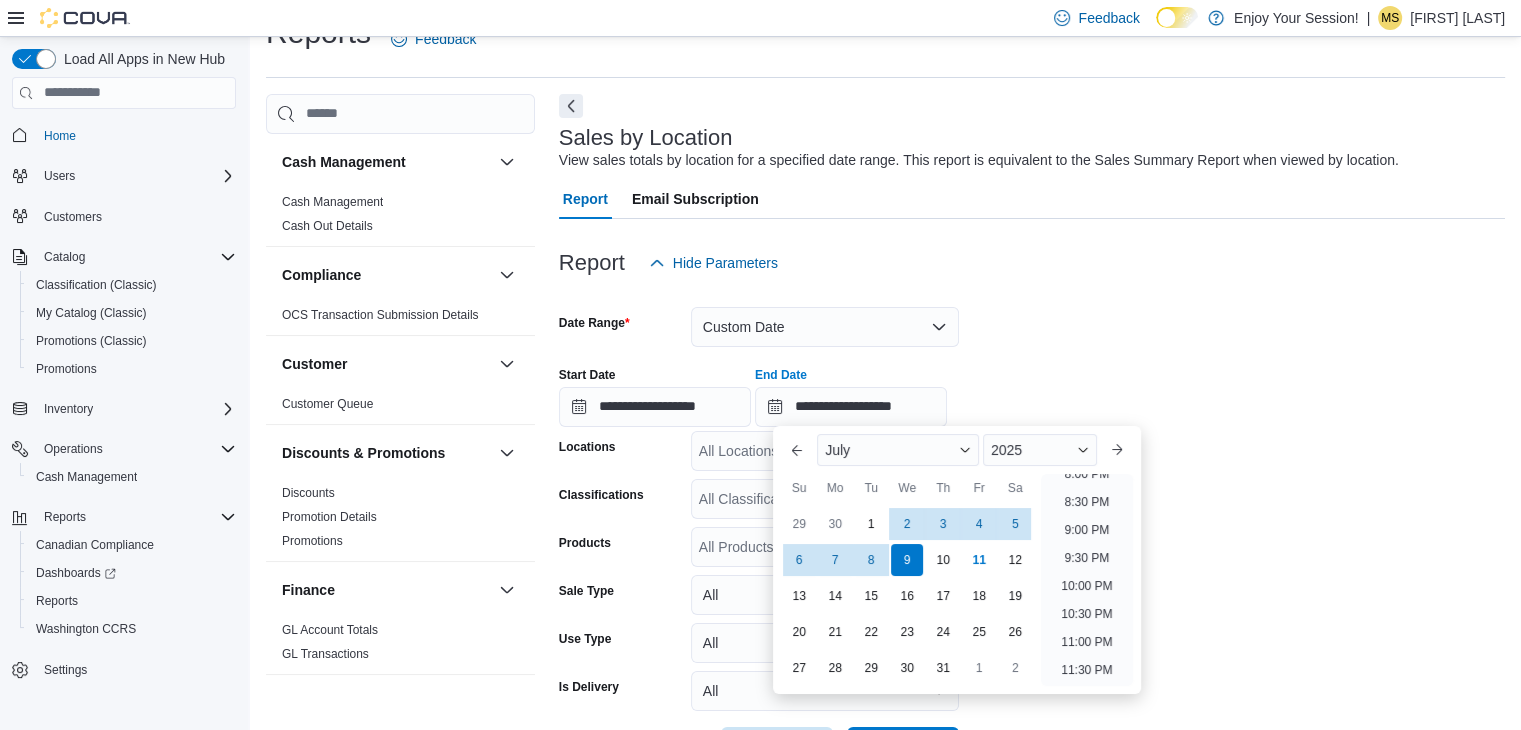 click on "**********" at bounding box center [1032, 389] 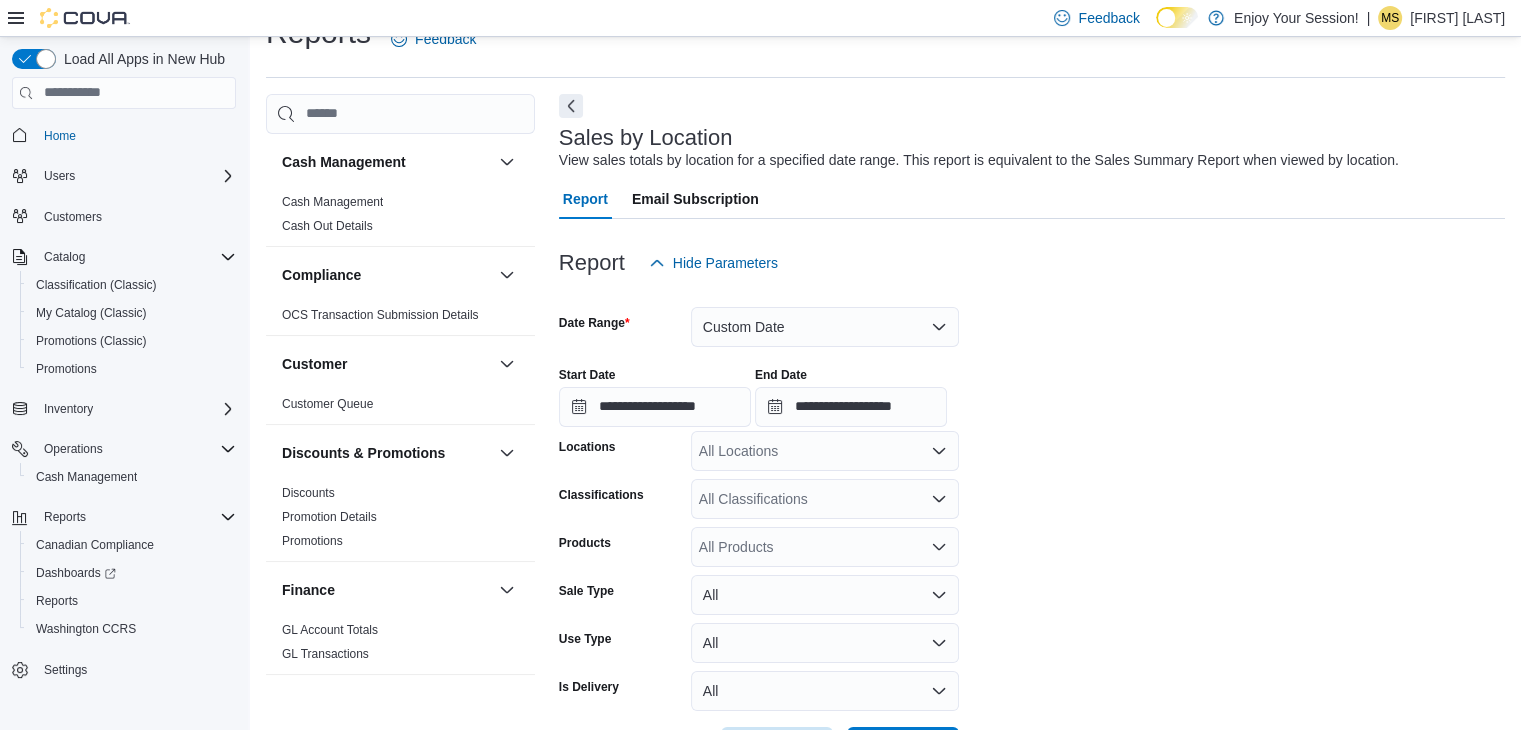 click on "All Locations" at bounding box center [825, 451] 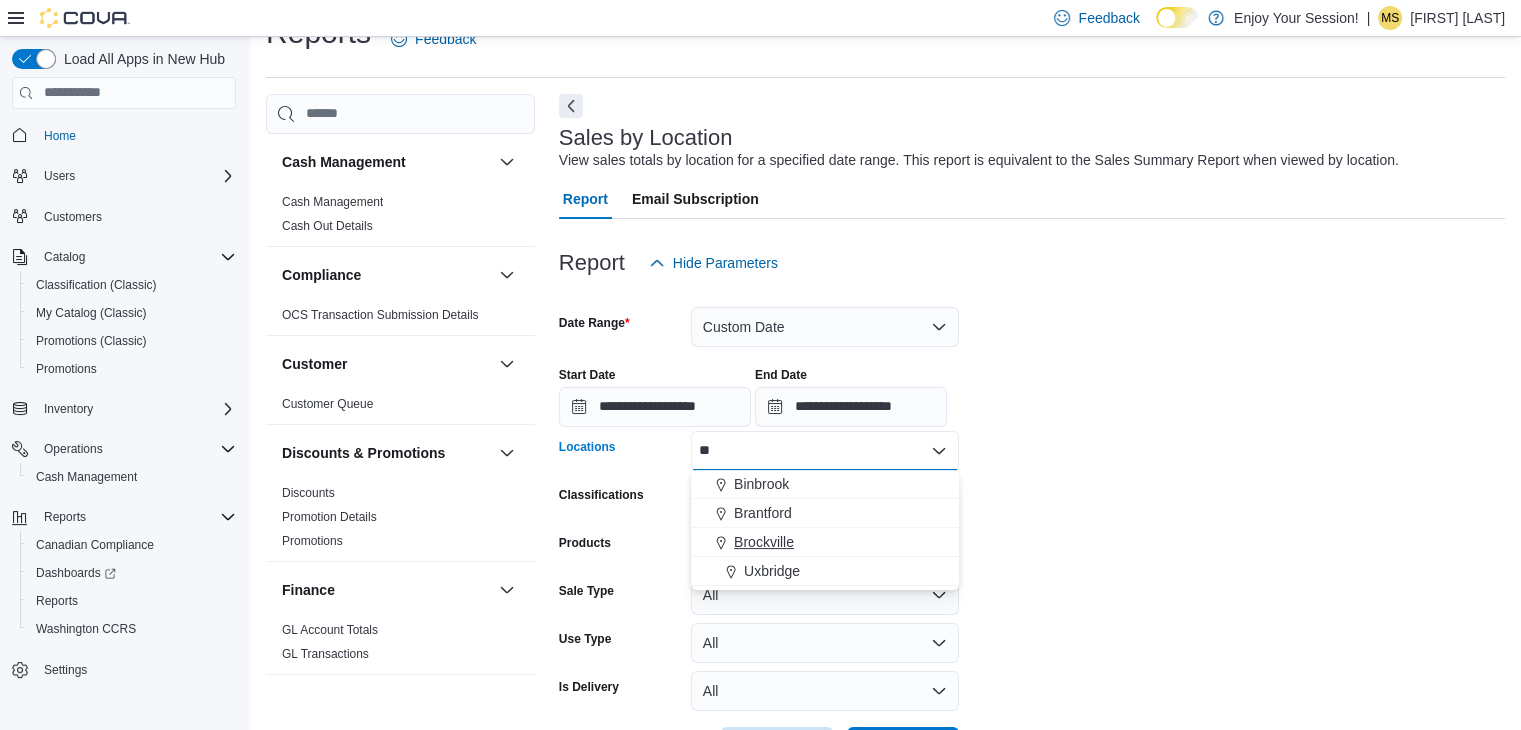 type on "**" 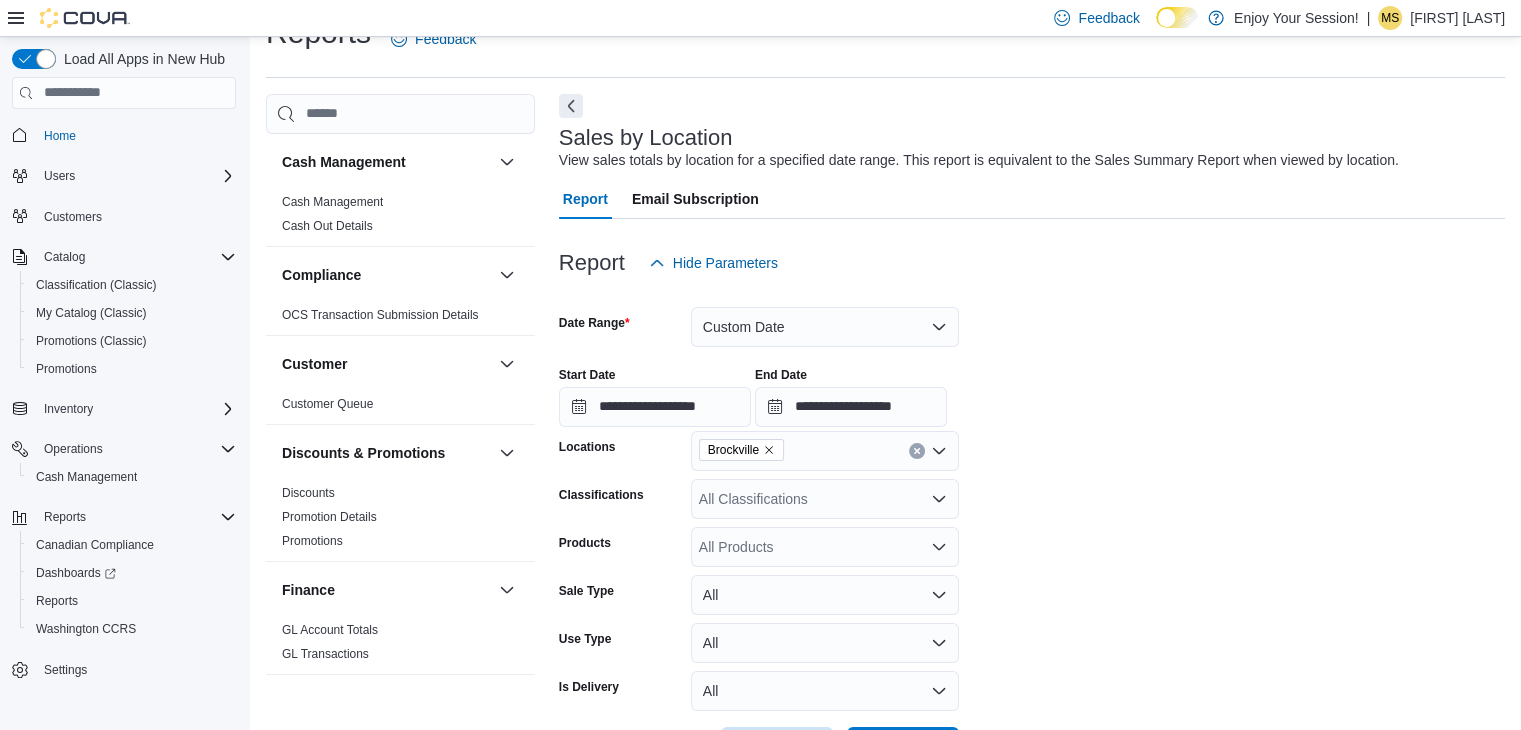 click on "**********" at bounding box center [1032, 525] 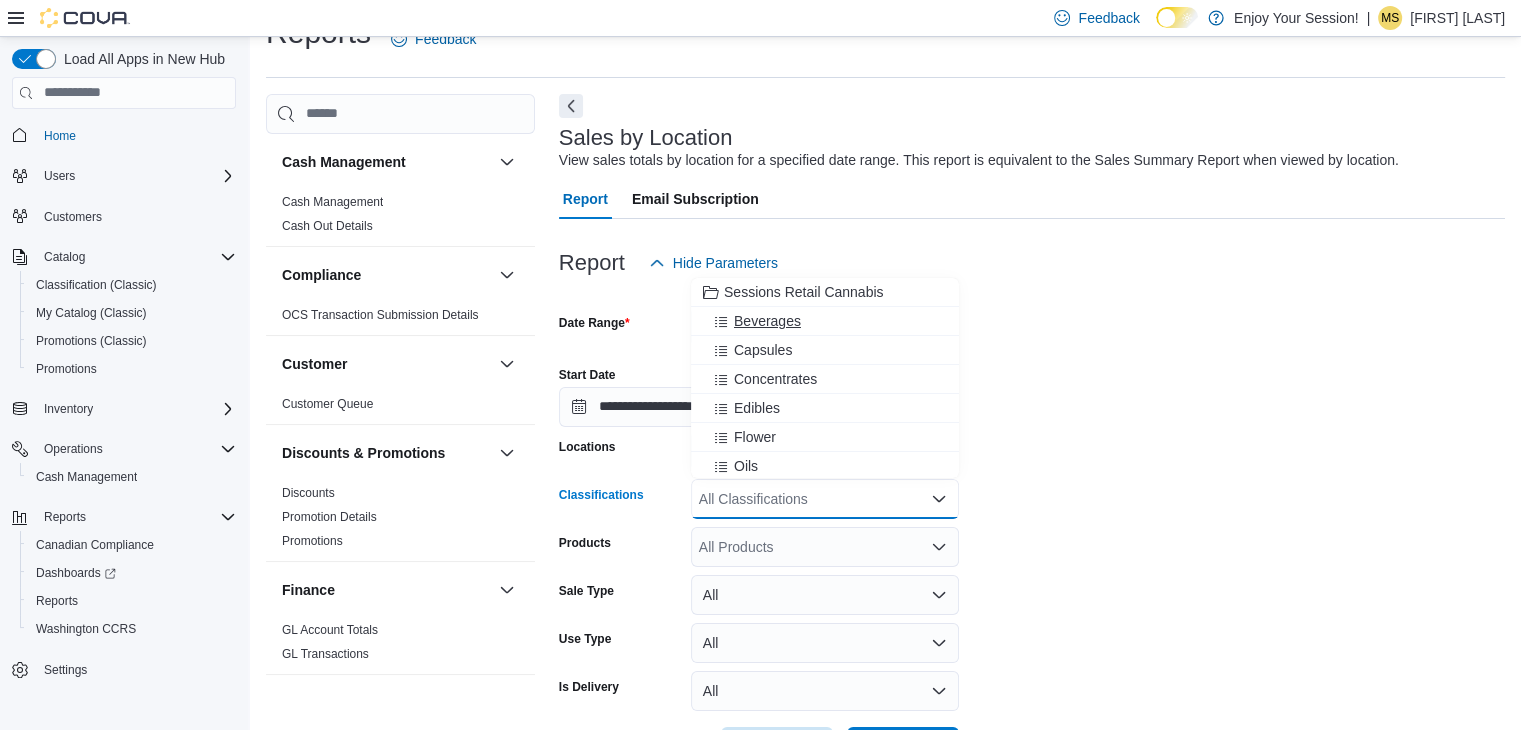 click on "Beverages" at bounding box center (767, 321) 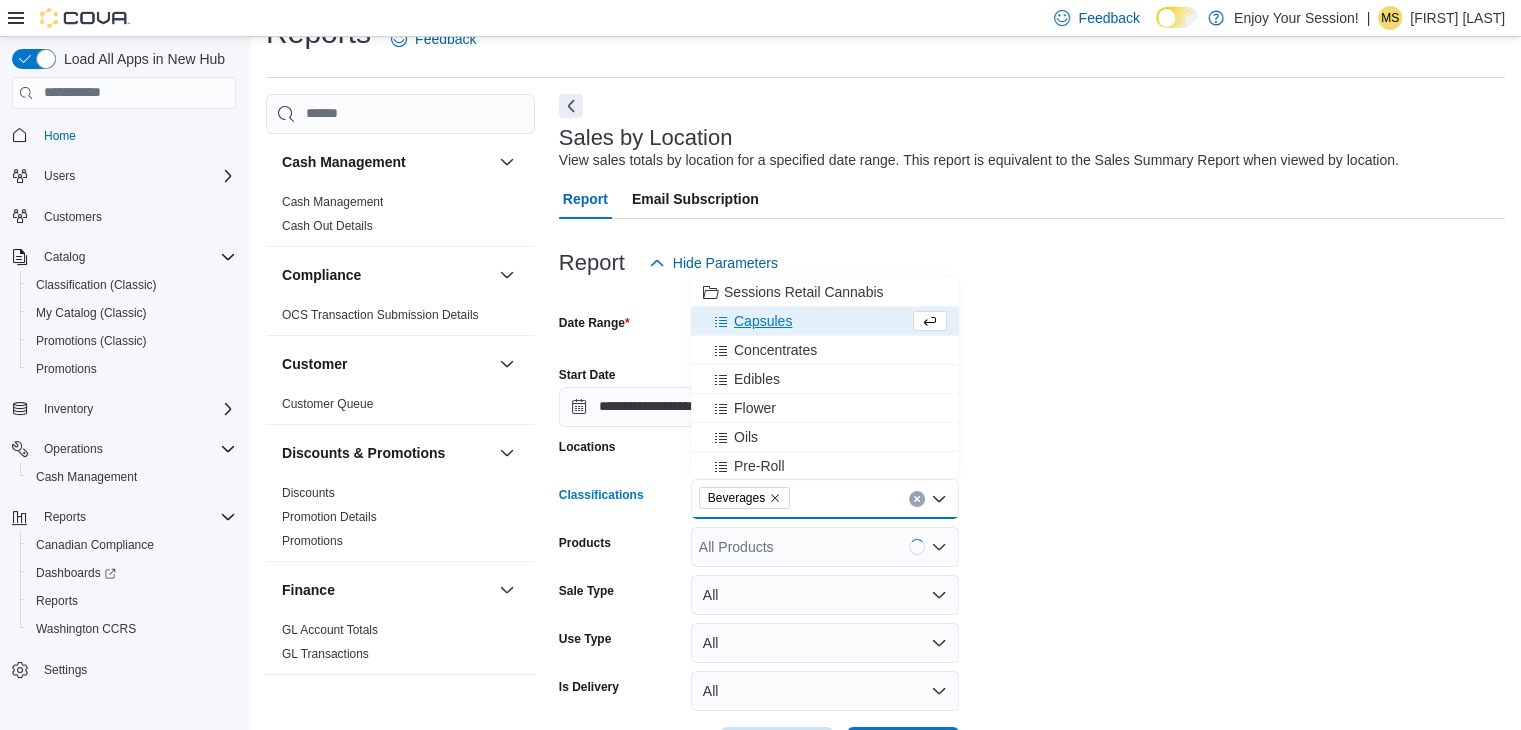 click on "Capsules" at bounding box center (763, 321) 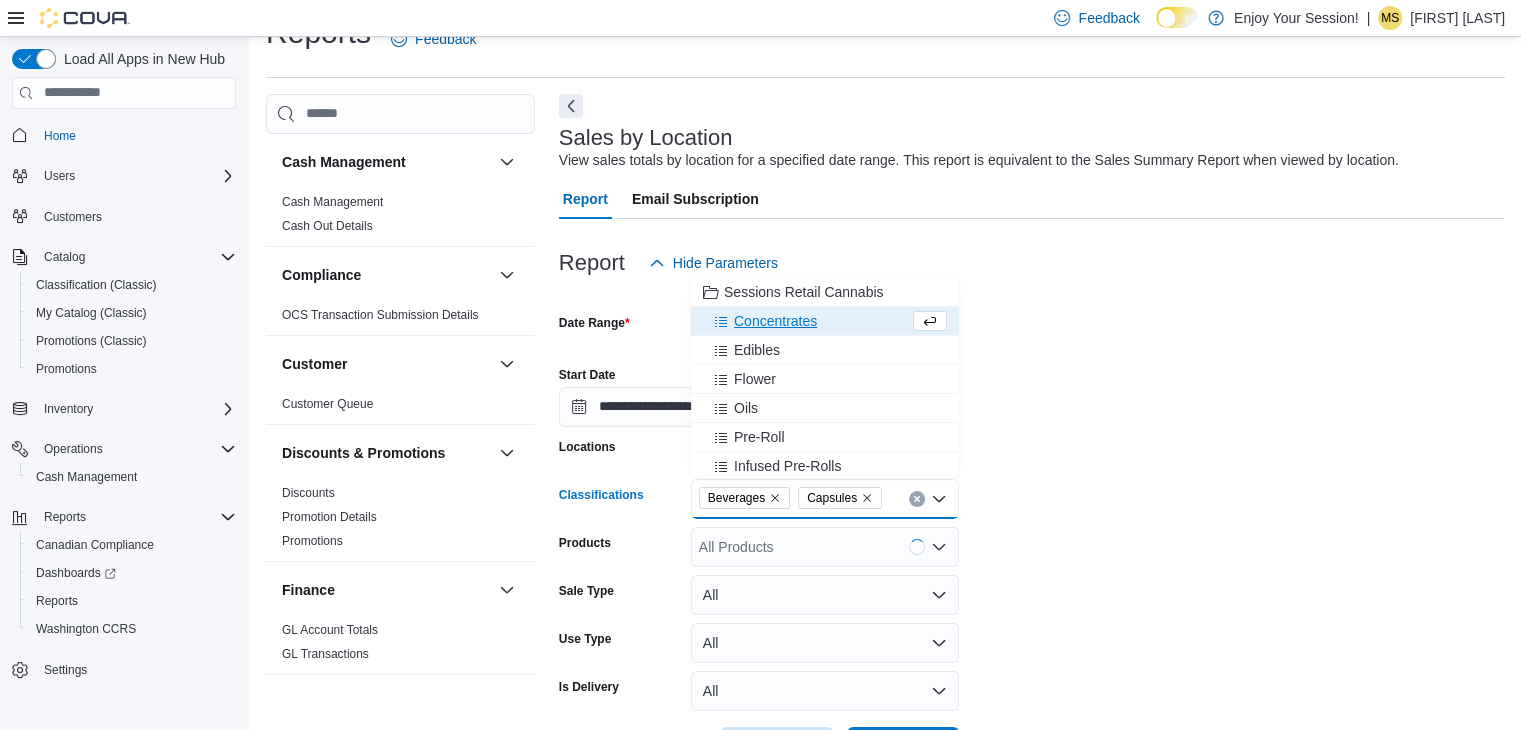 click on "Concentrates" at bounding box center (775, 321) 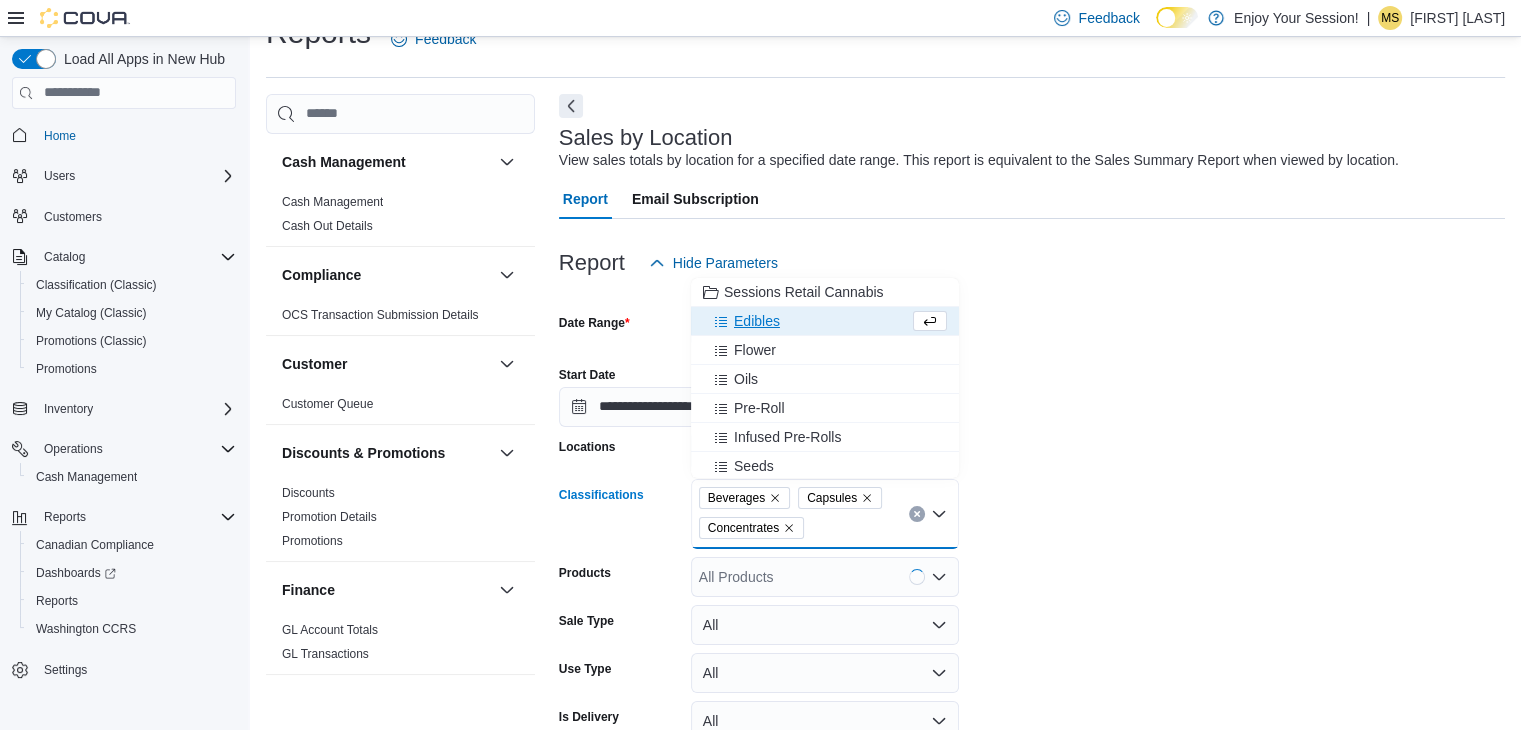 click on "Edibles" at bounding box center (757, 321) 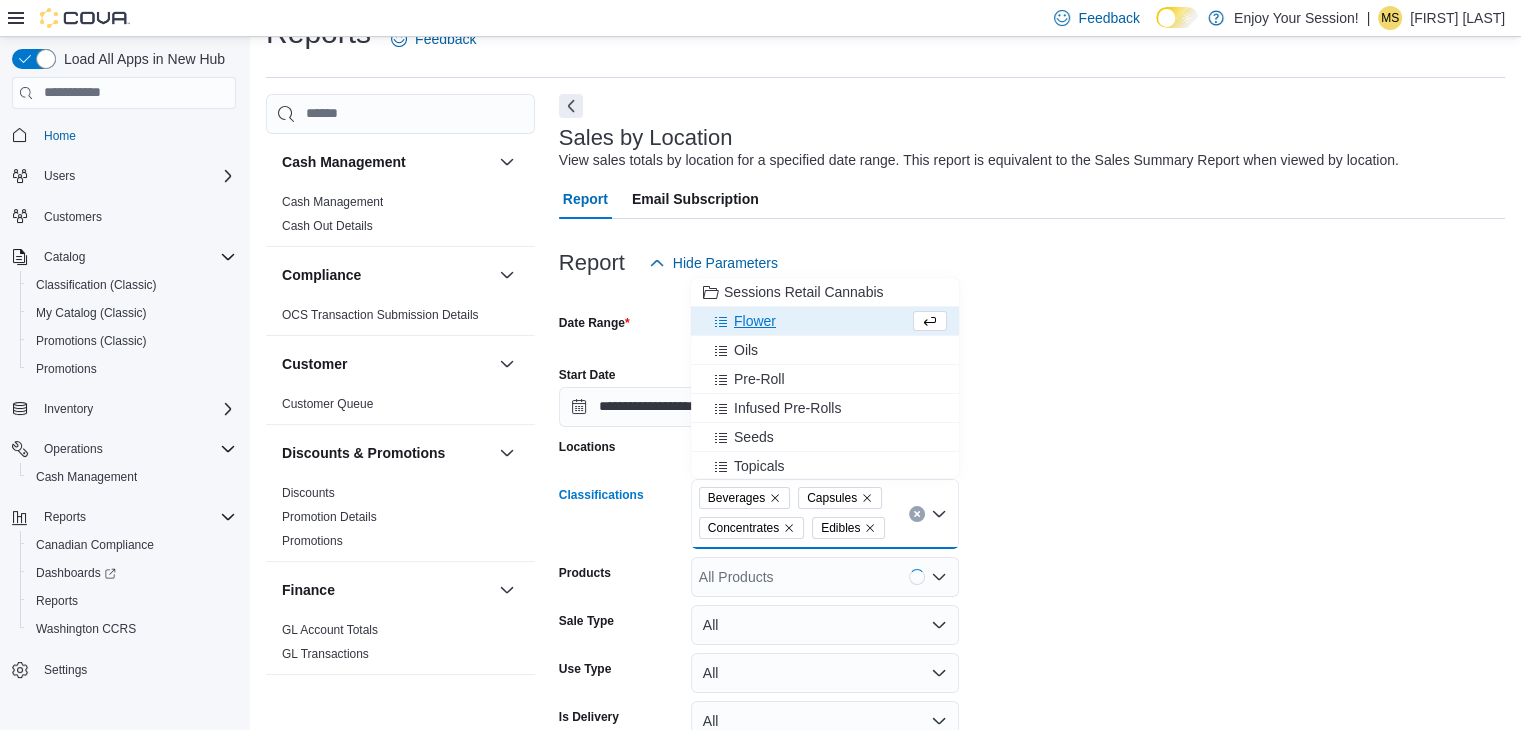 click on "Flower" at bounding box center (755, 321) 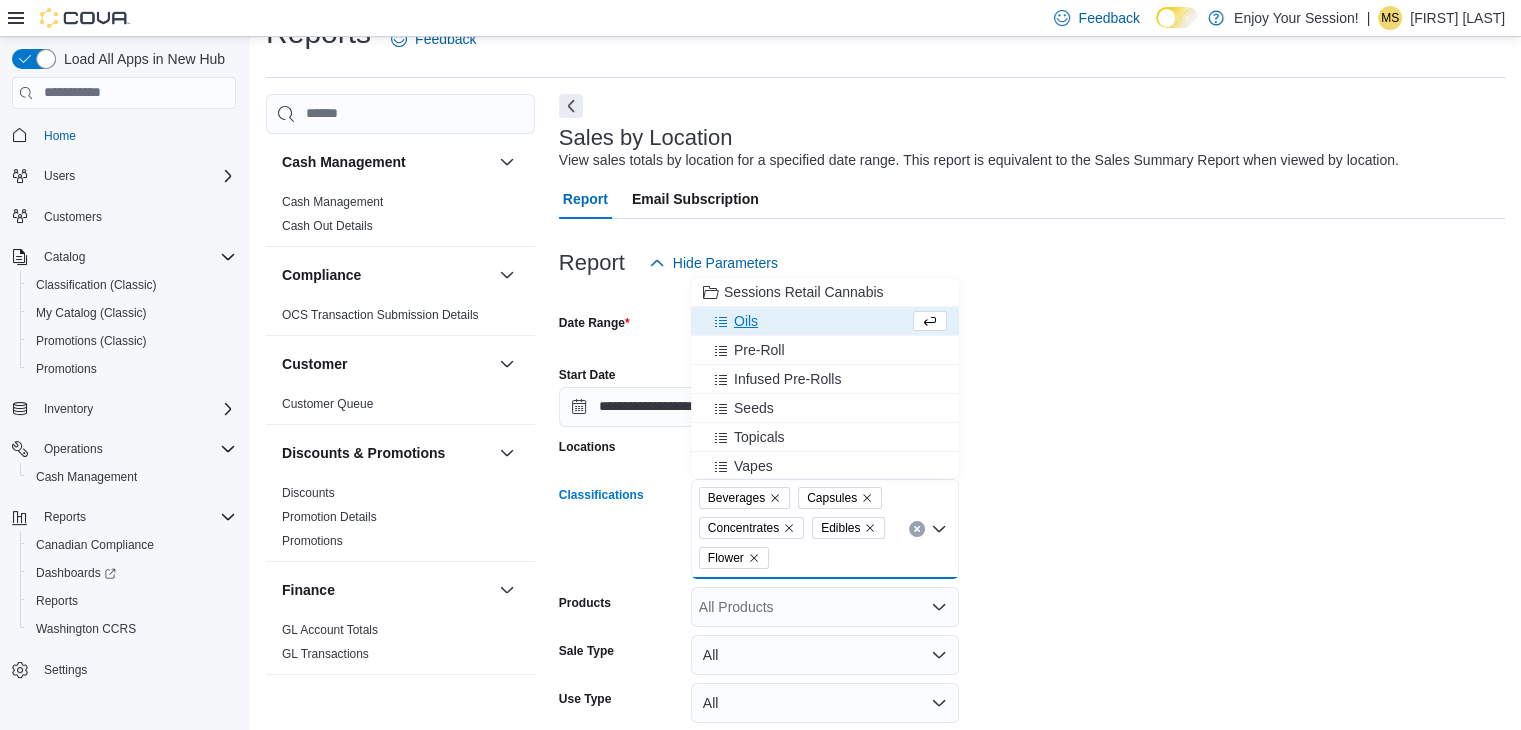click on "Oils" at bounding box center (806, 321) 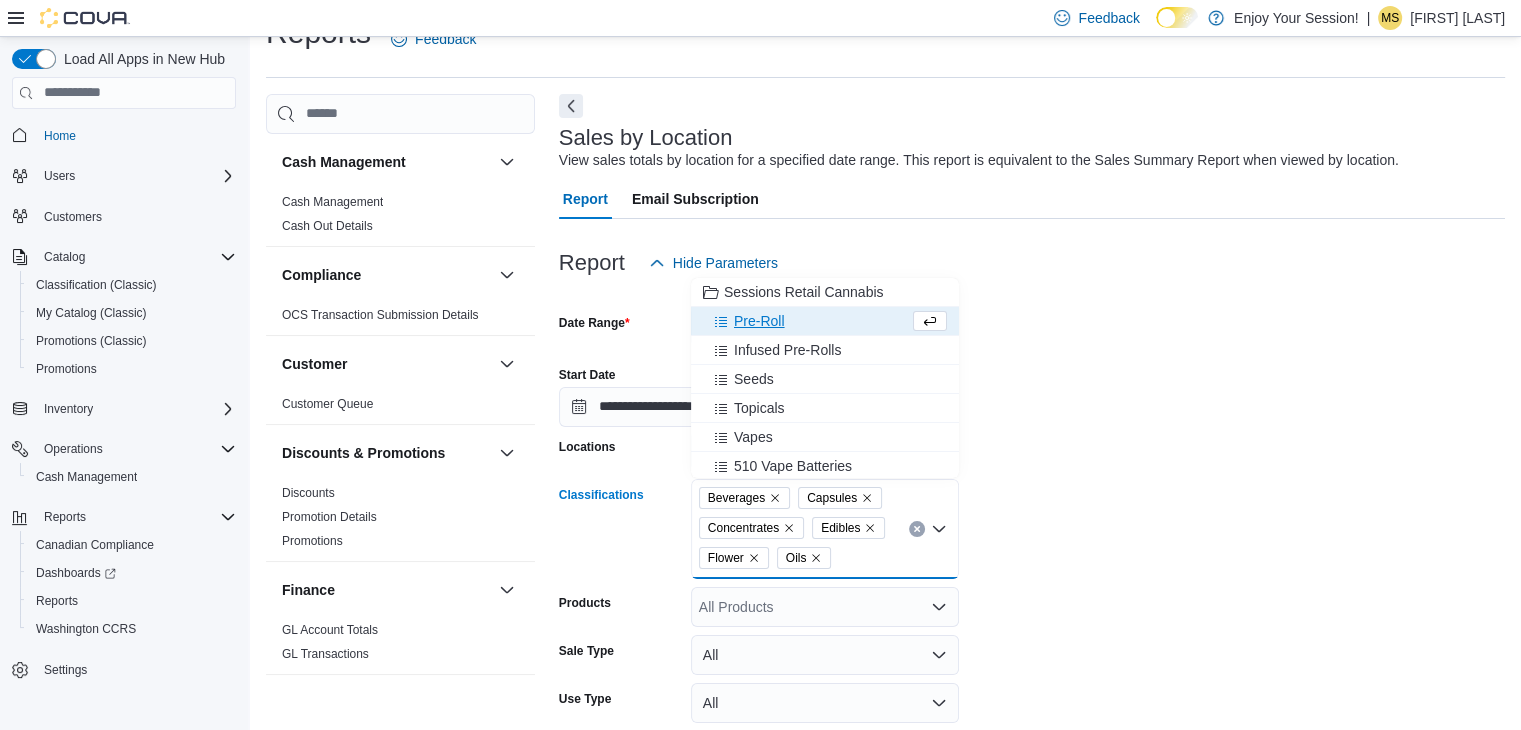 click on "Pre-Roll" at bounding box center [759, 321] 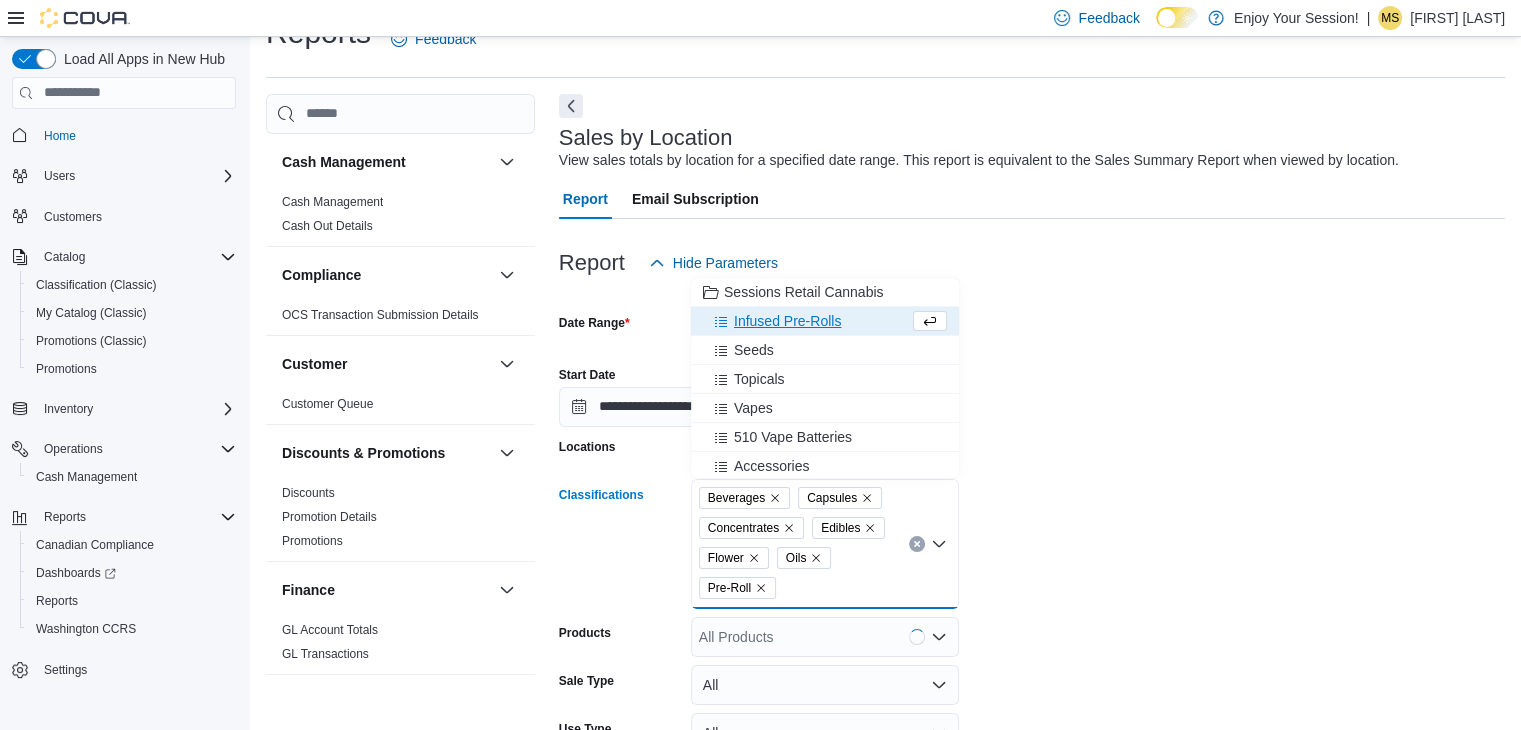 click on "Infused Pre-Rolls" at bounding box center [787, 321] 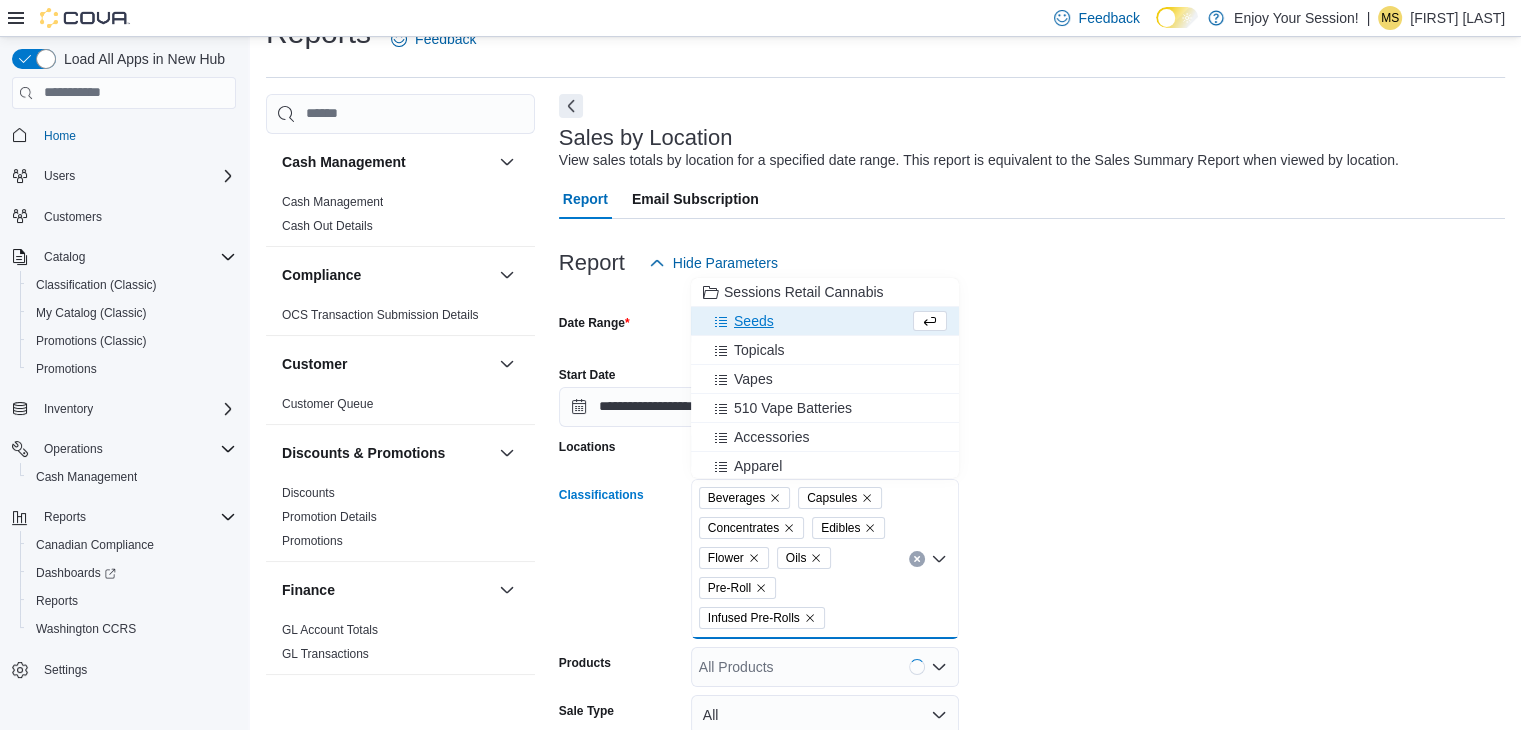 click on "Seeds" at bounding box center [754, 321] 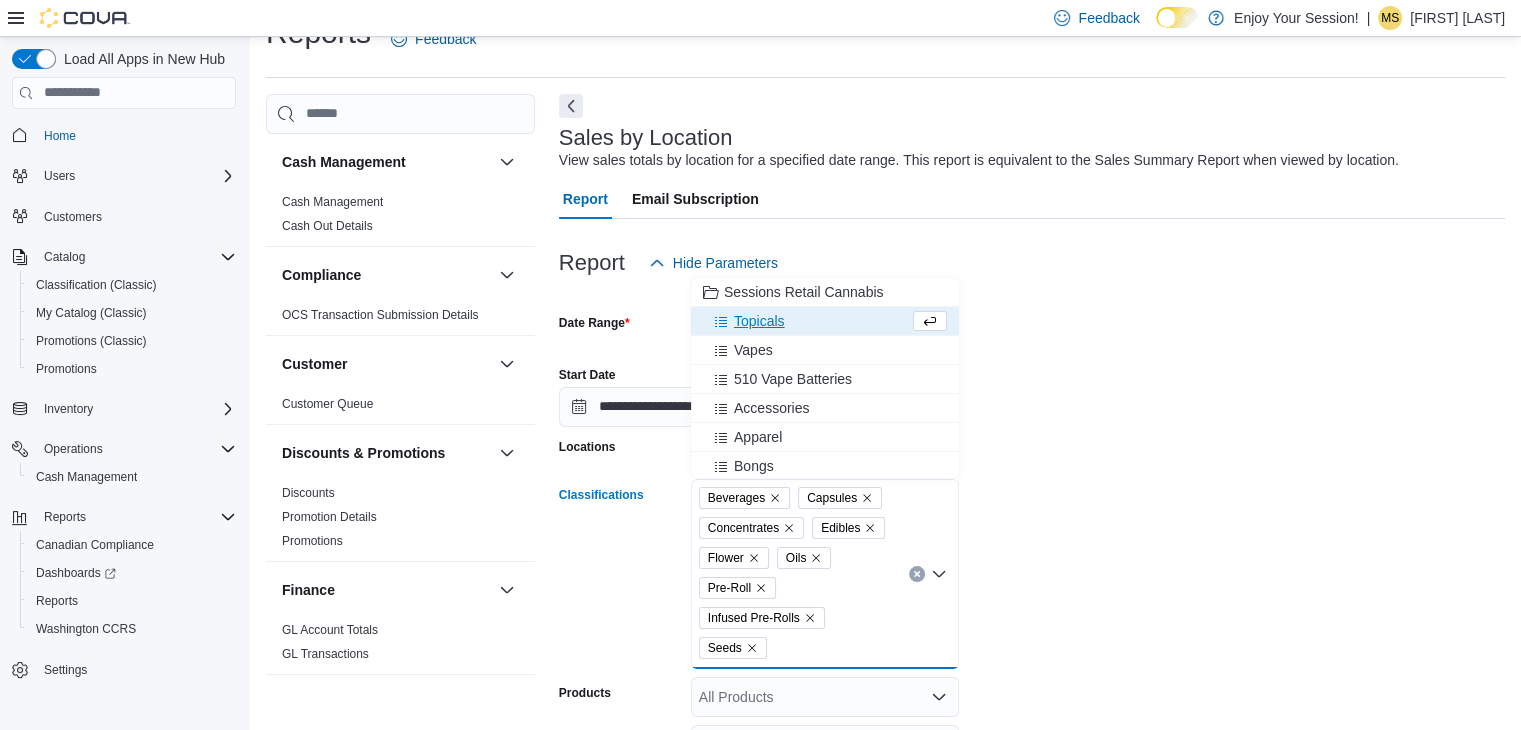 click on "Topicals" at bounding box center [759, 321] 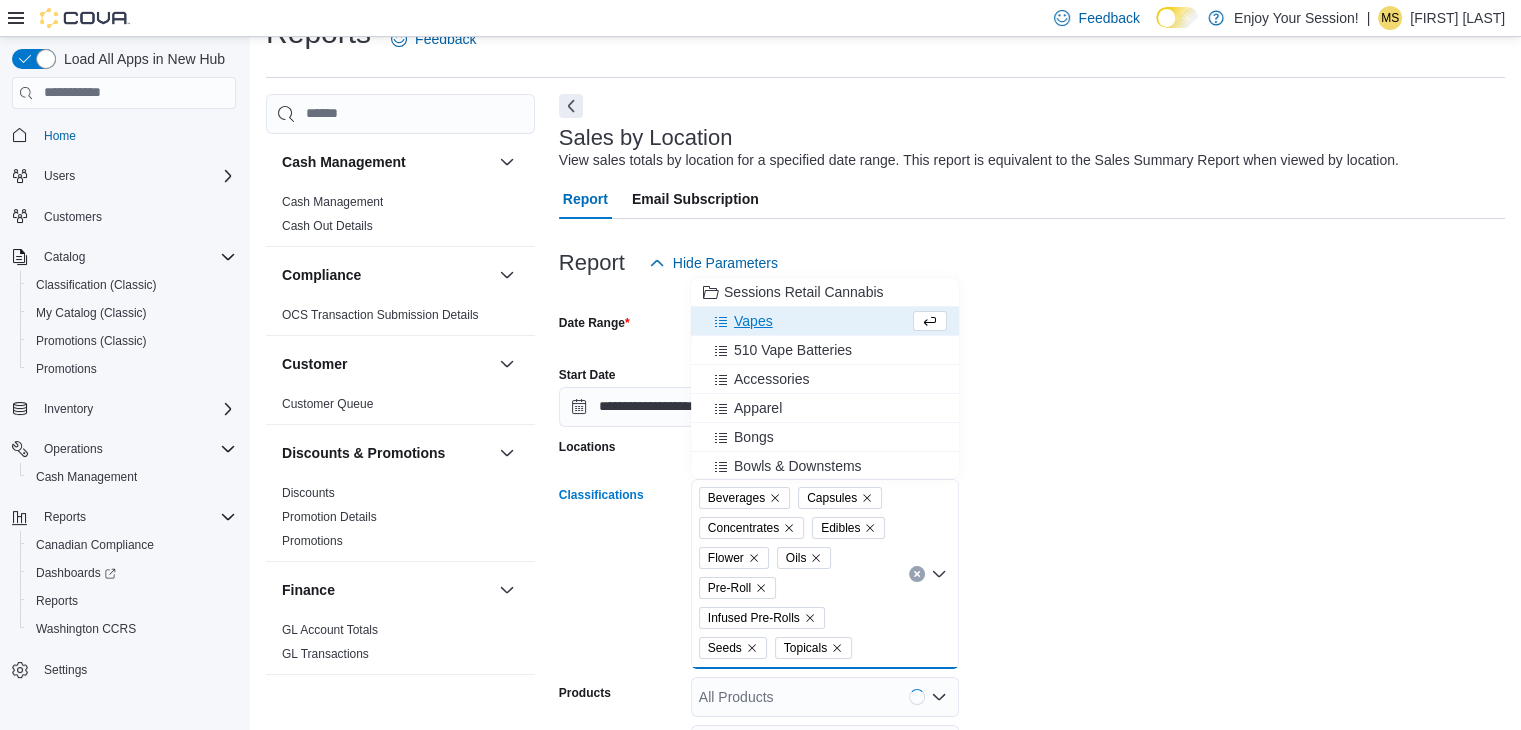 click on "Vapes" at bounding box center (753, 321) 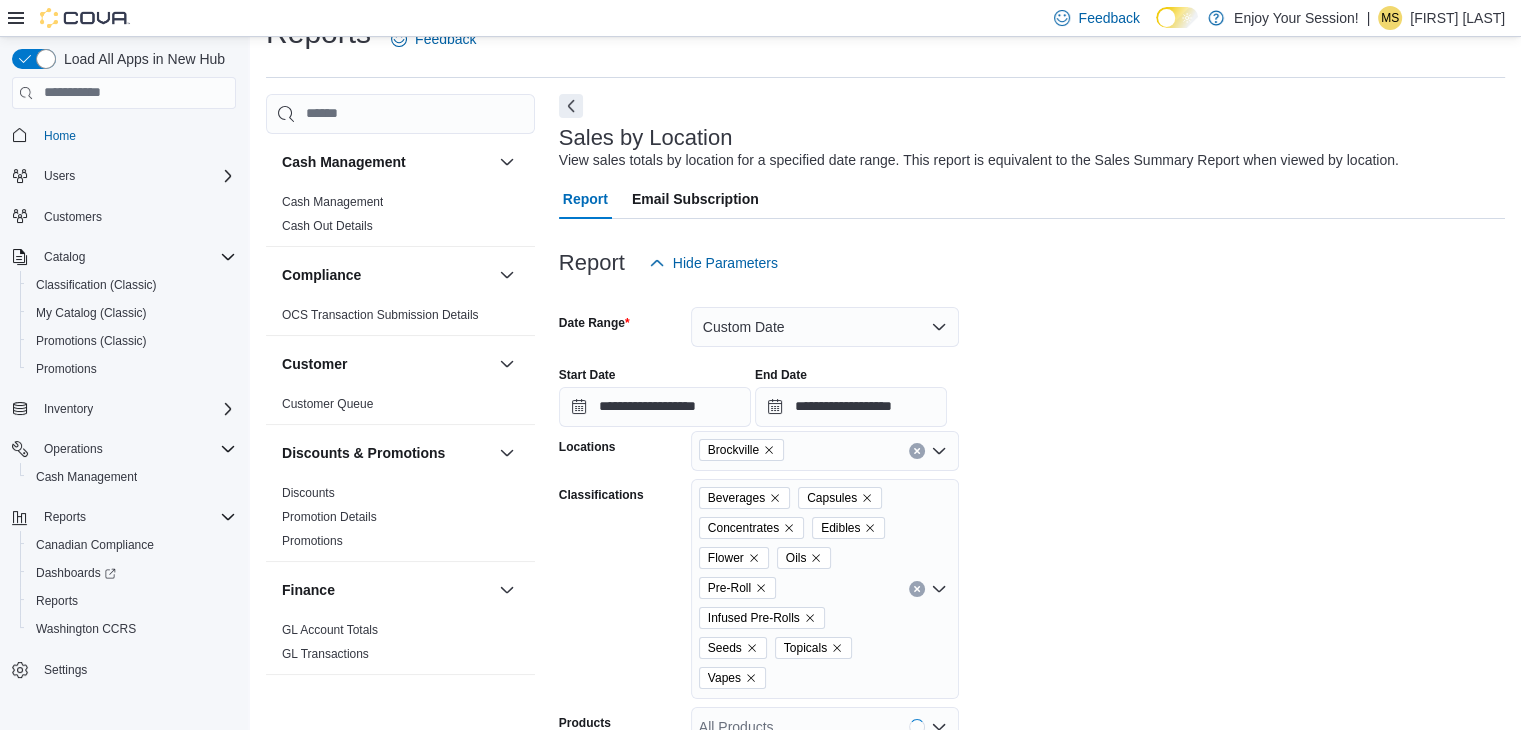 click on "**********" at bounding box center (1032, 615) 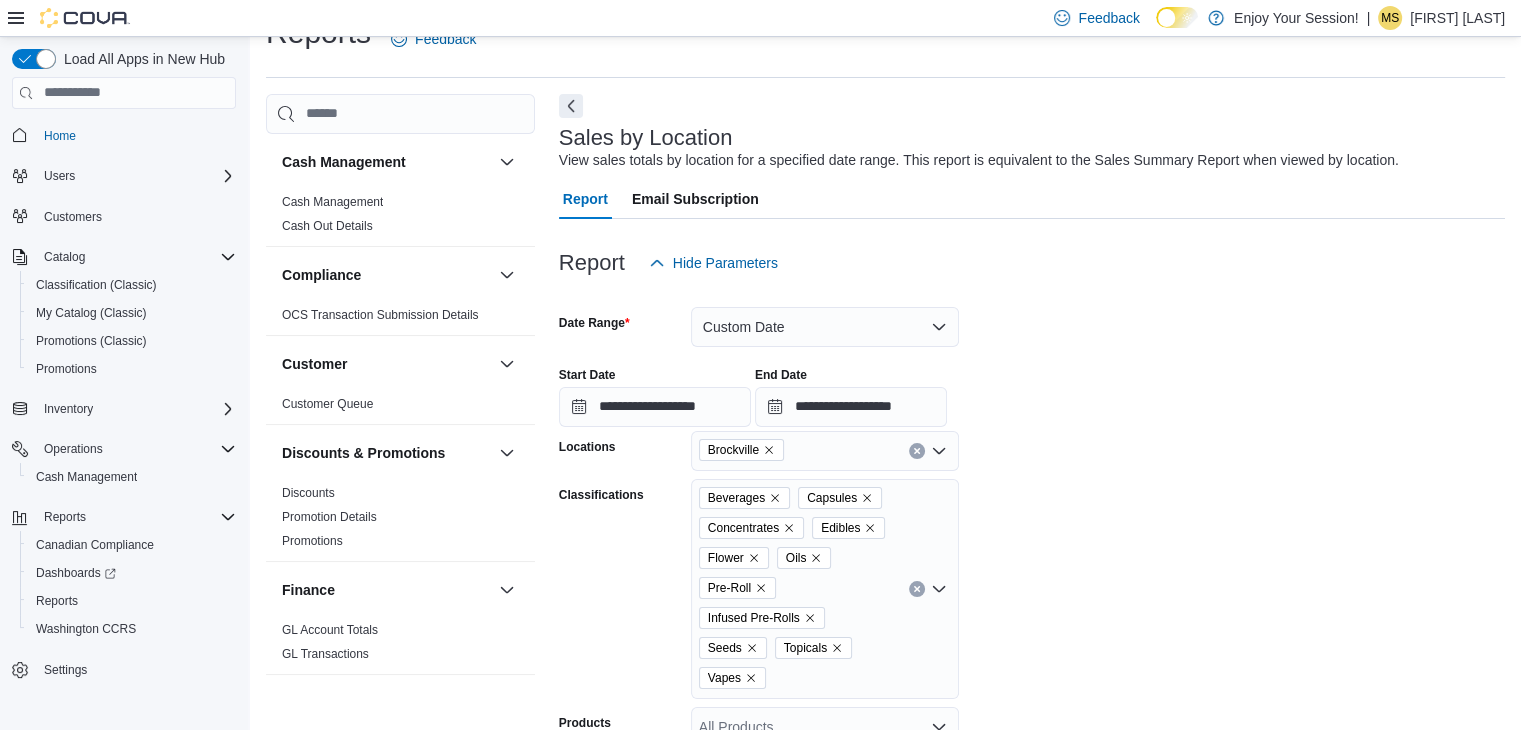 scroll, scrollTop: 267, scrollLeft: 0, axis: vertical 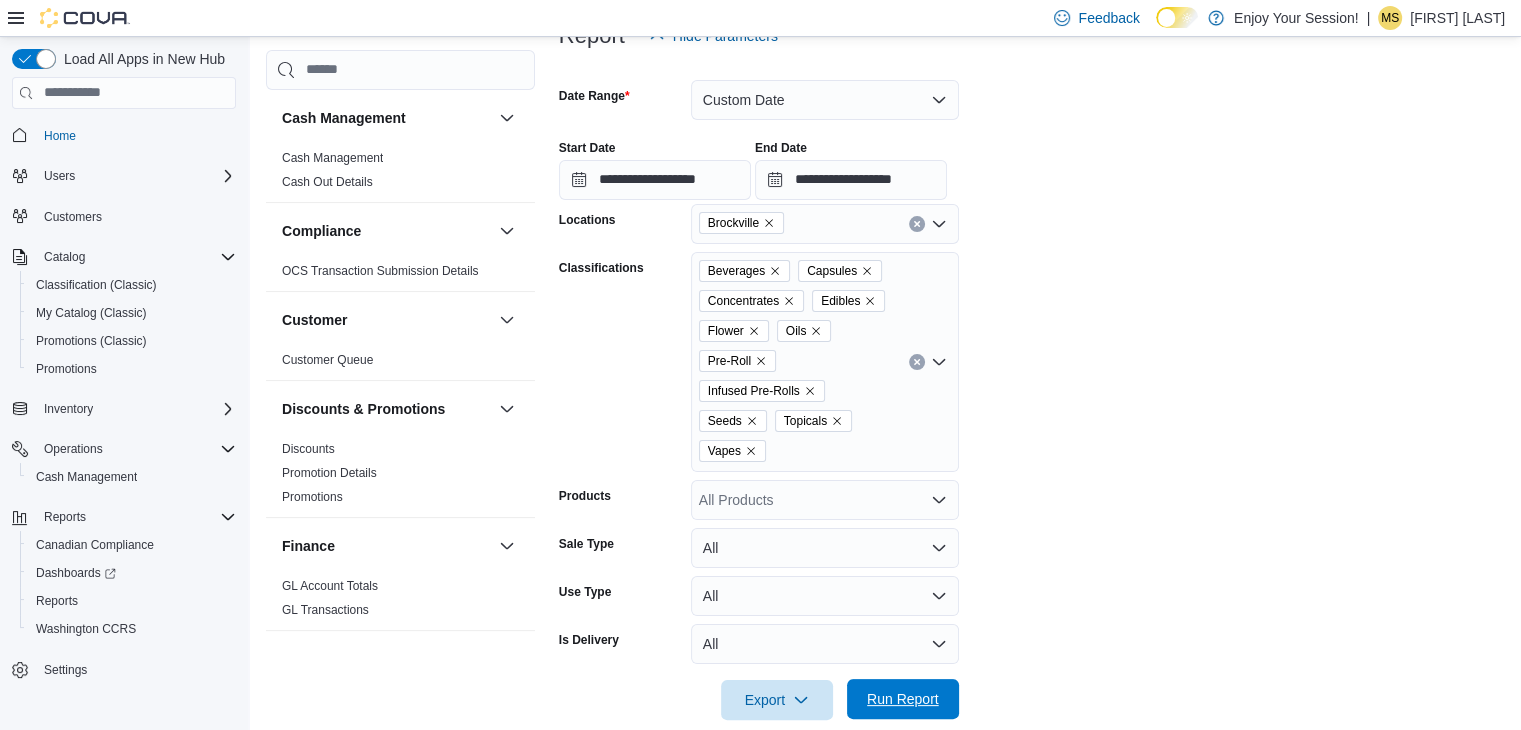click on "Run Report" at bounding box center [903, 699] 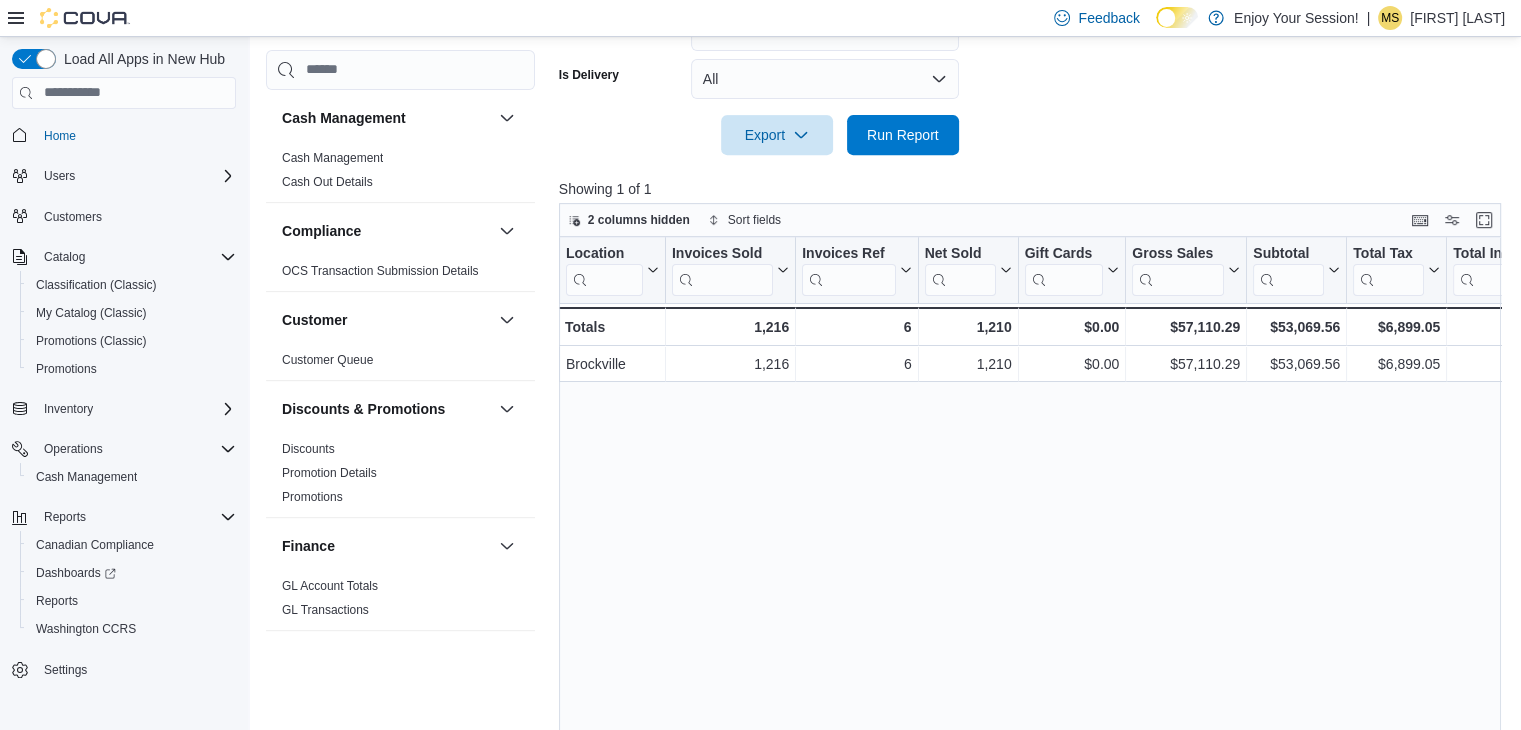 scroll, scrollTop: 874, scrollLeft: 0, axis: vertical 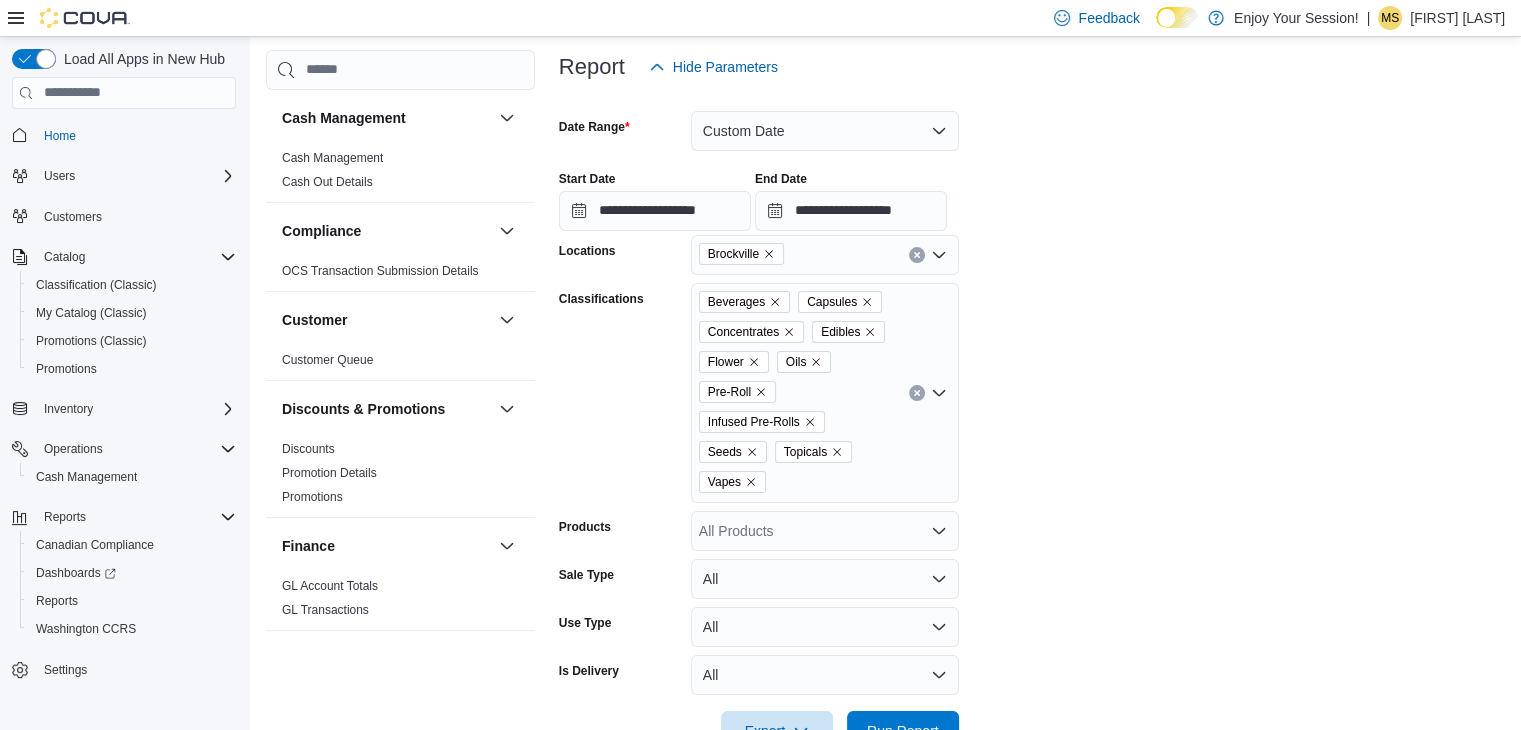 click 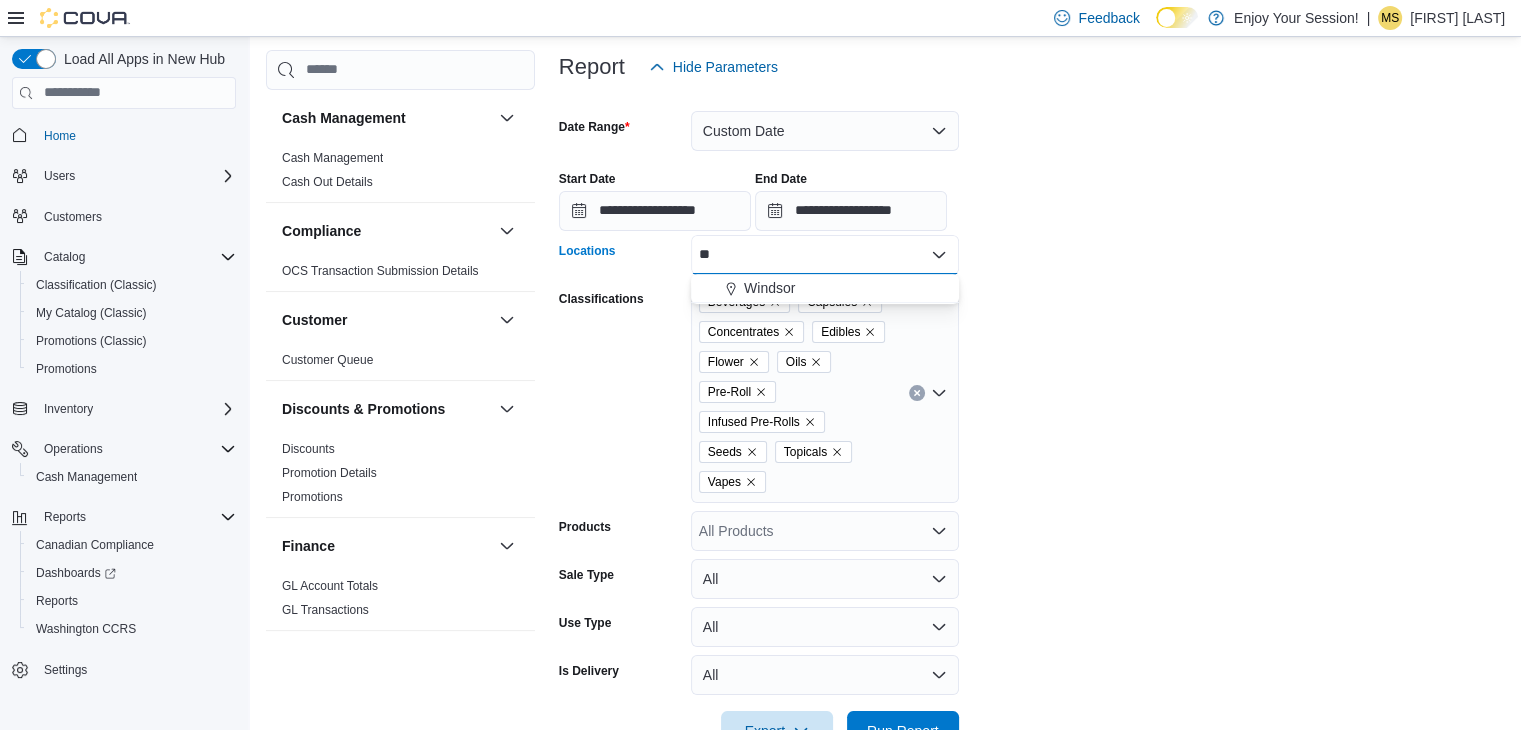 type on "*" 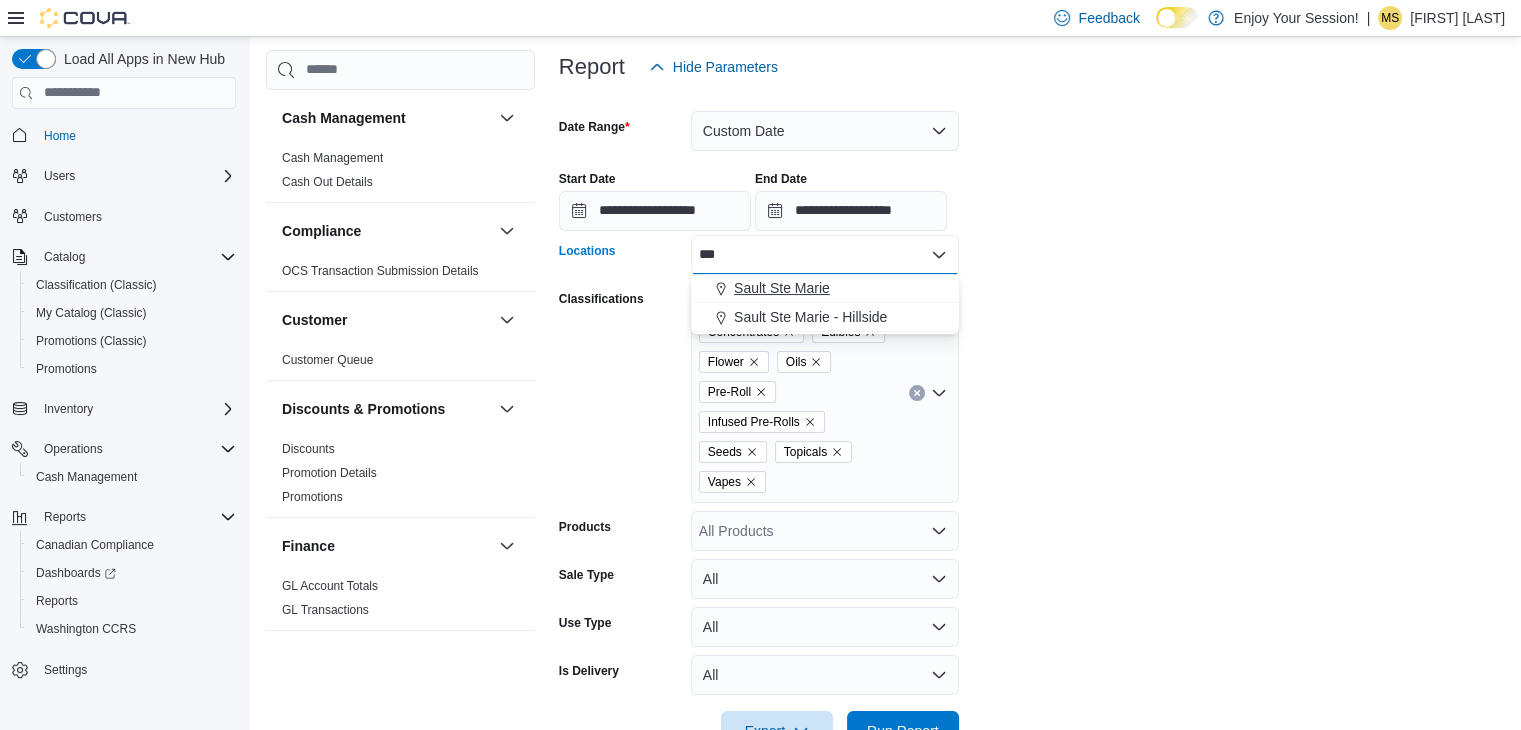 type on "***" 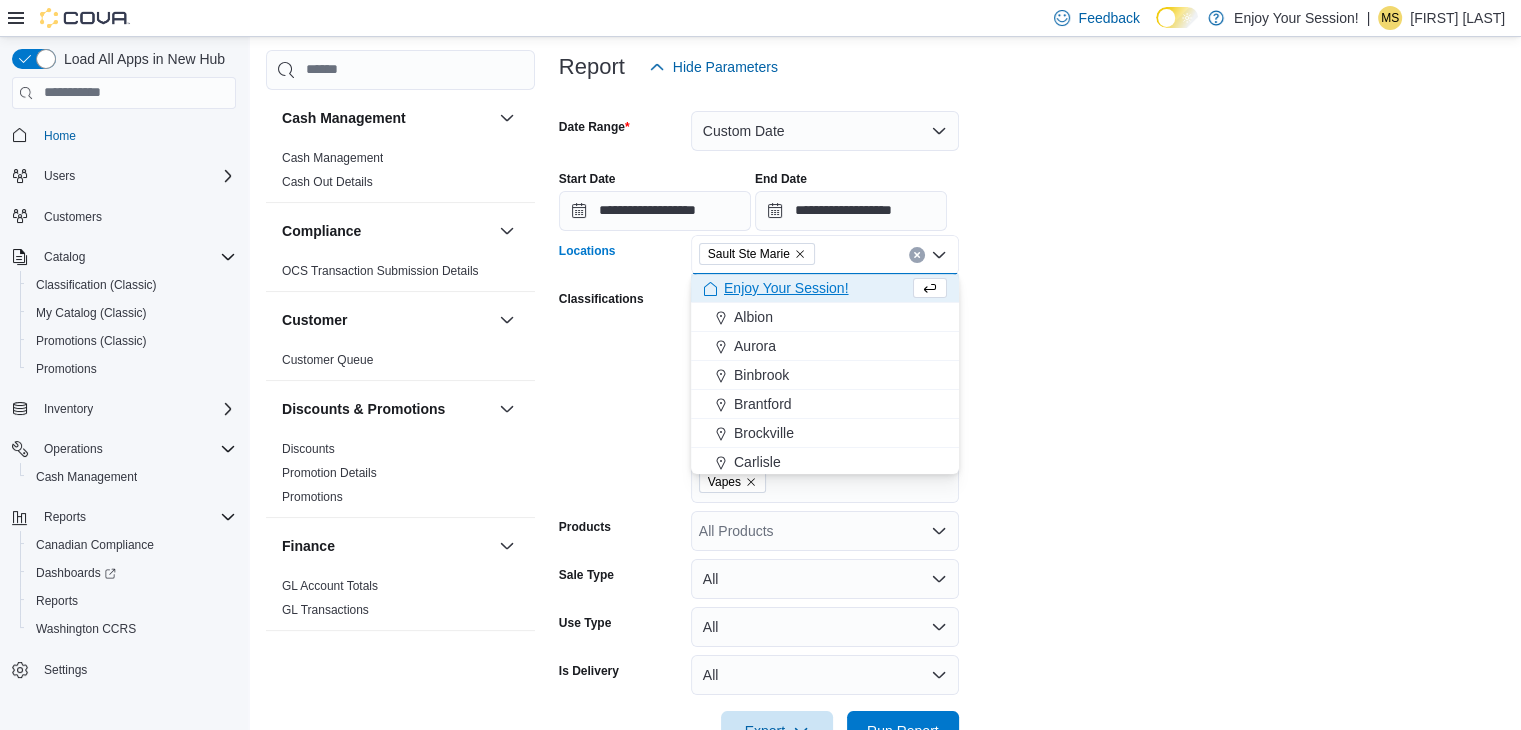 click on "**********" at bounding box center [1035, 419] 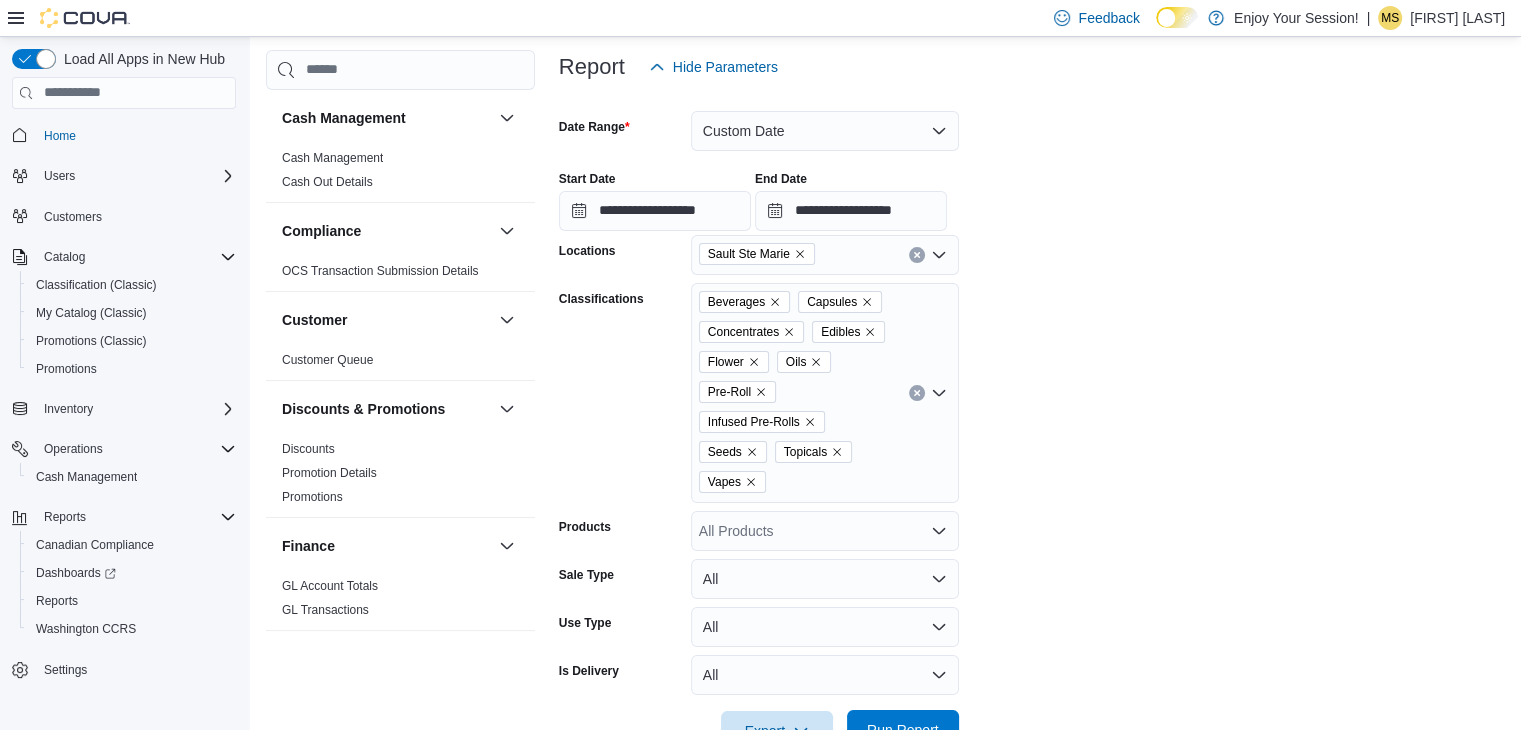click on "Run Report" at bounding box center [903, 730] 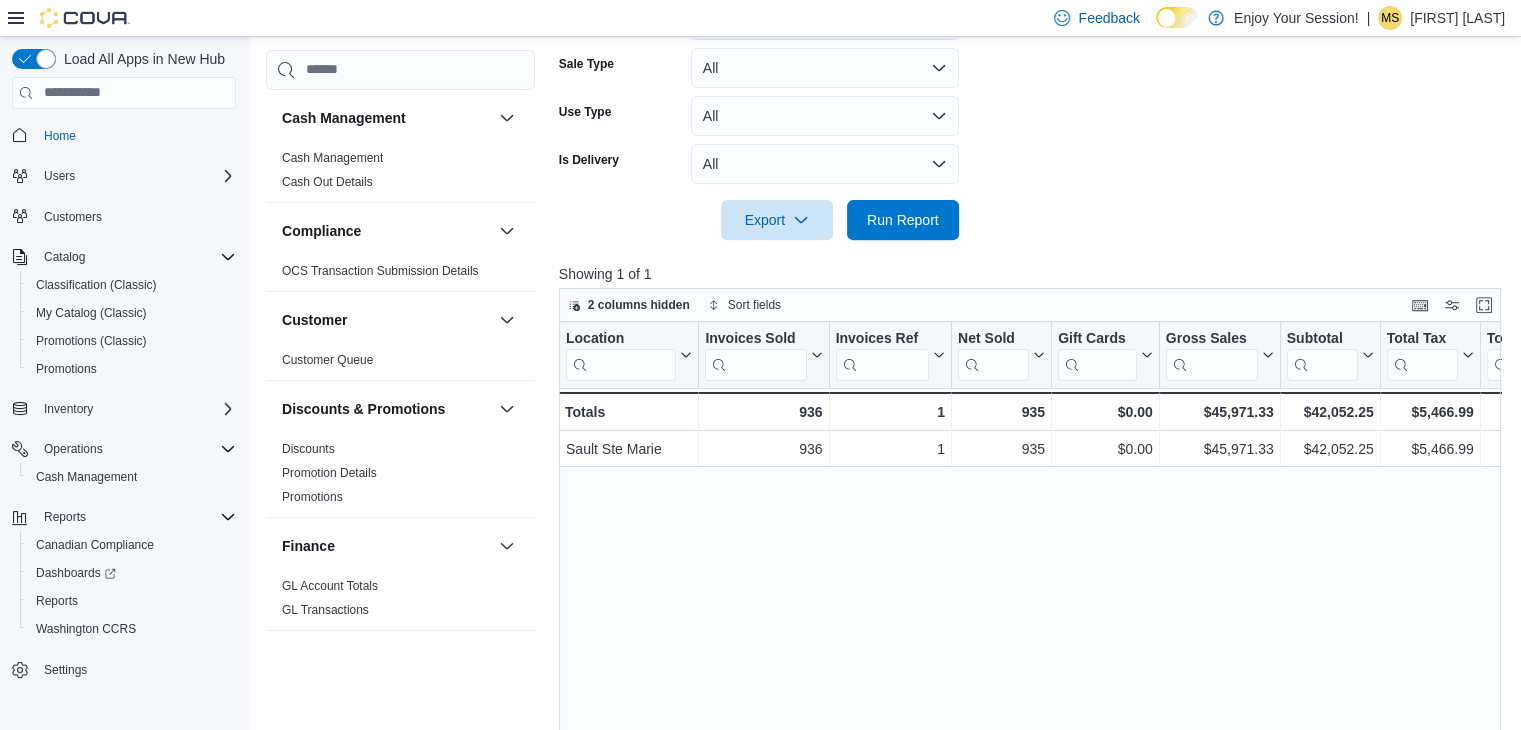 scroll, scrollTop: 752, scrollLeft: 0, axis: vertical 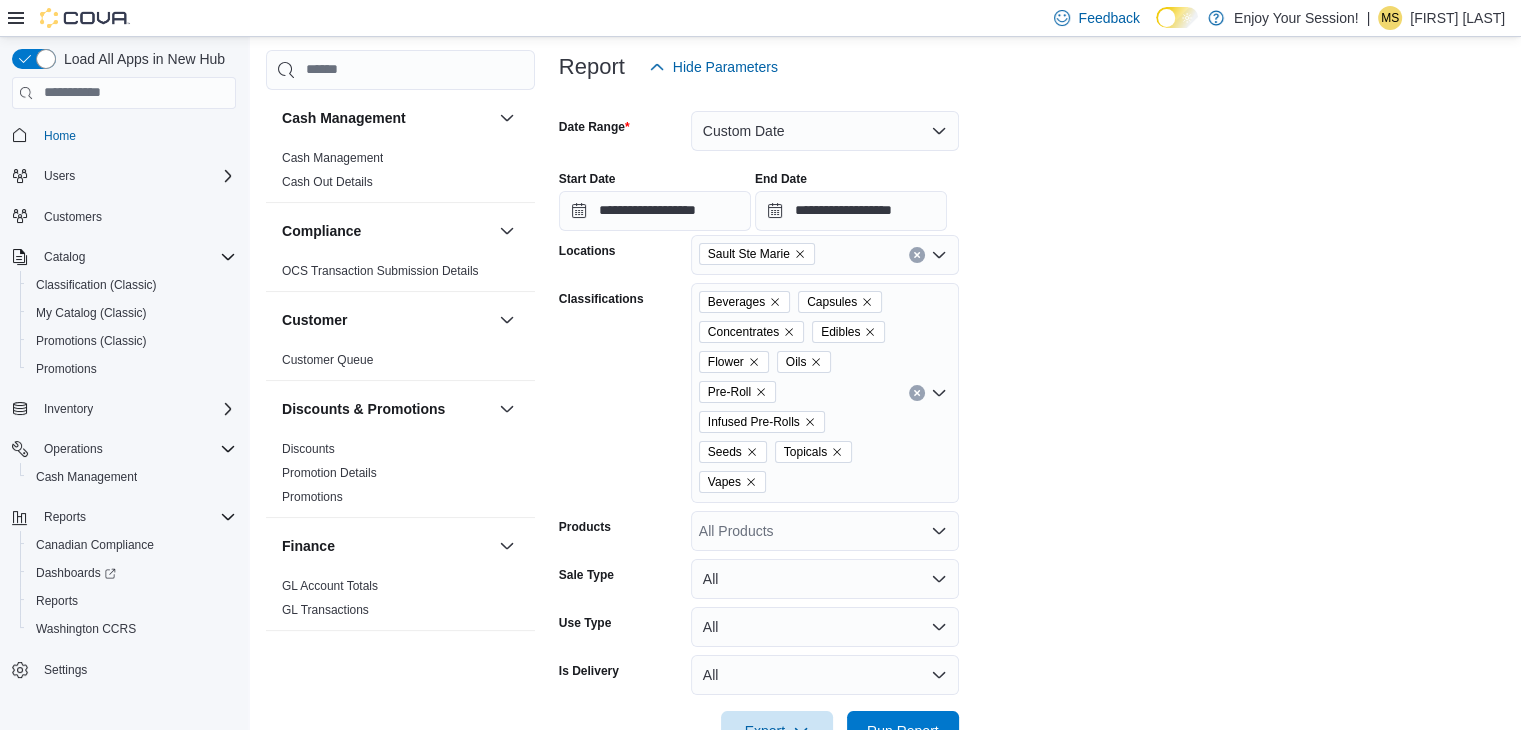 click on "Sault Ste Marie" at bounding box center (749, 254) 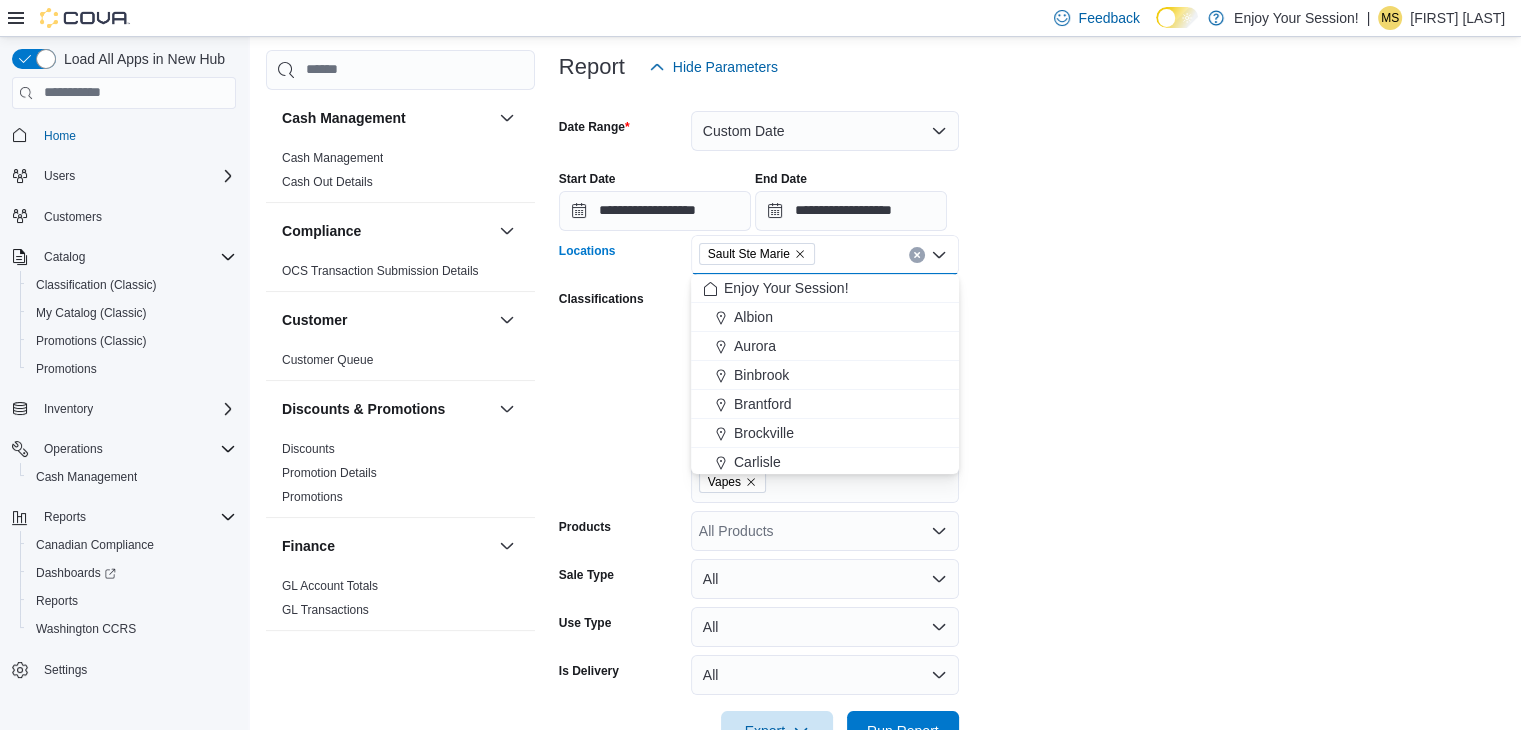 click on "Sault Ste Marie" at bounding box center (749, 254) 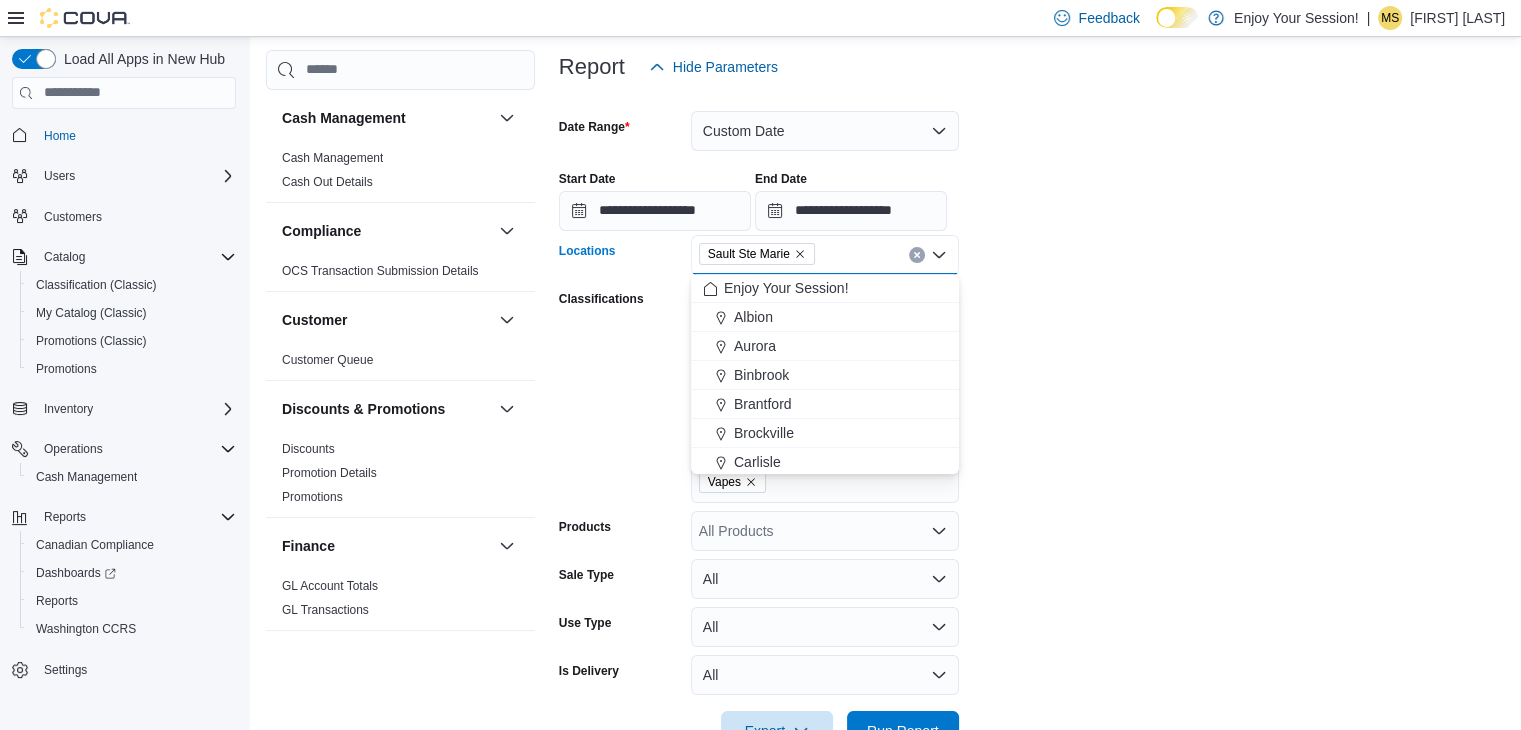 click 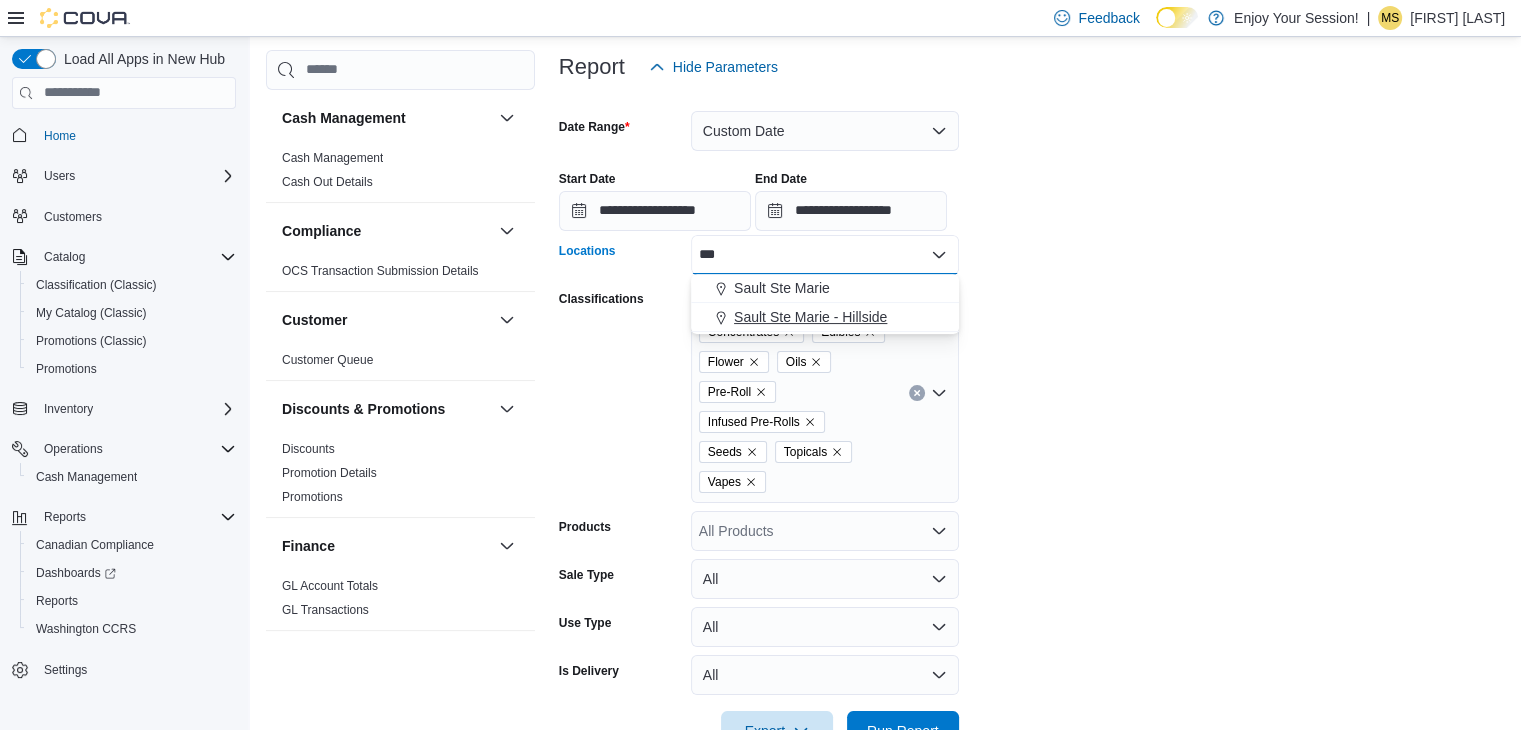 type on "***" 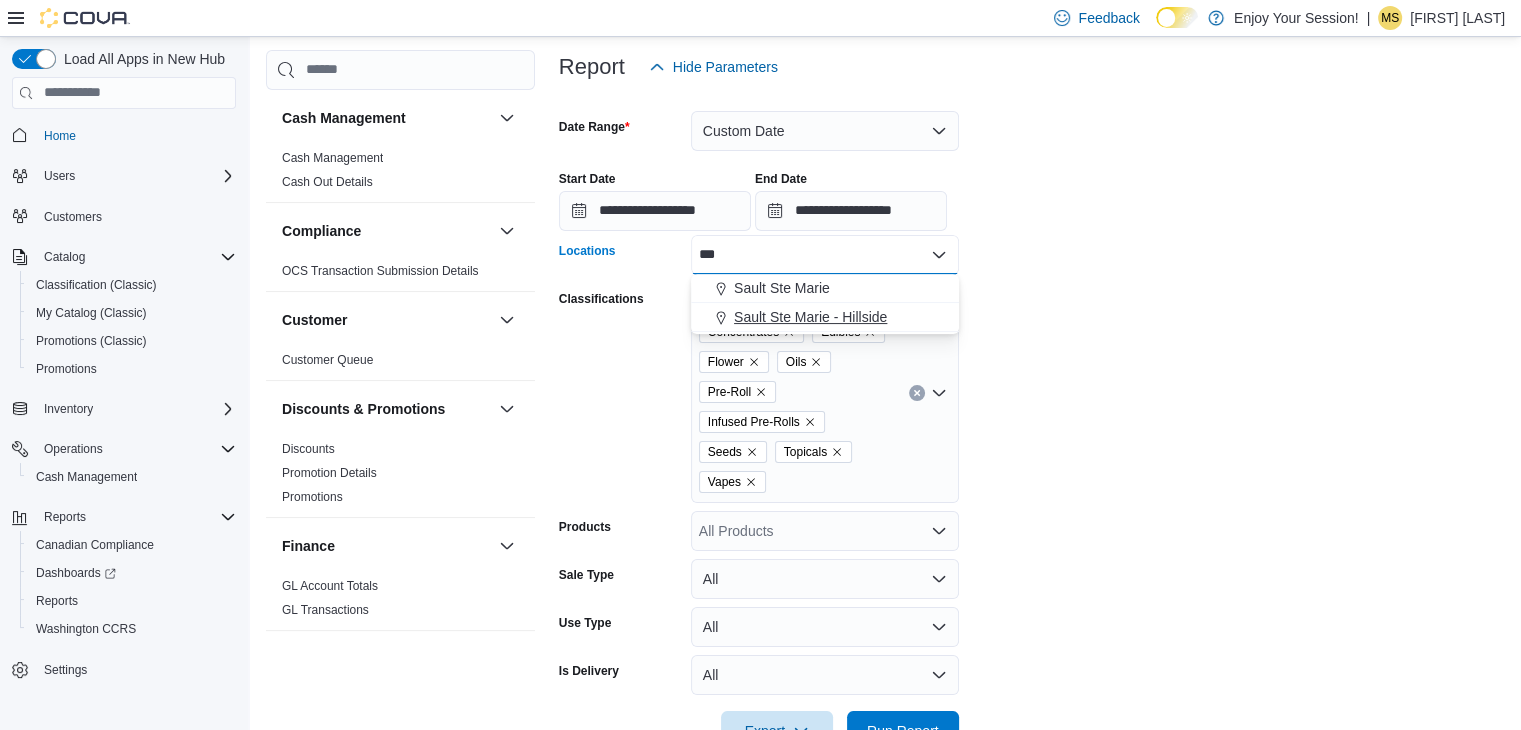 click on "Sault Ste Marie - Hillside" at bounding box center [810, 317] 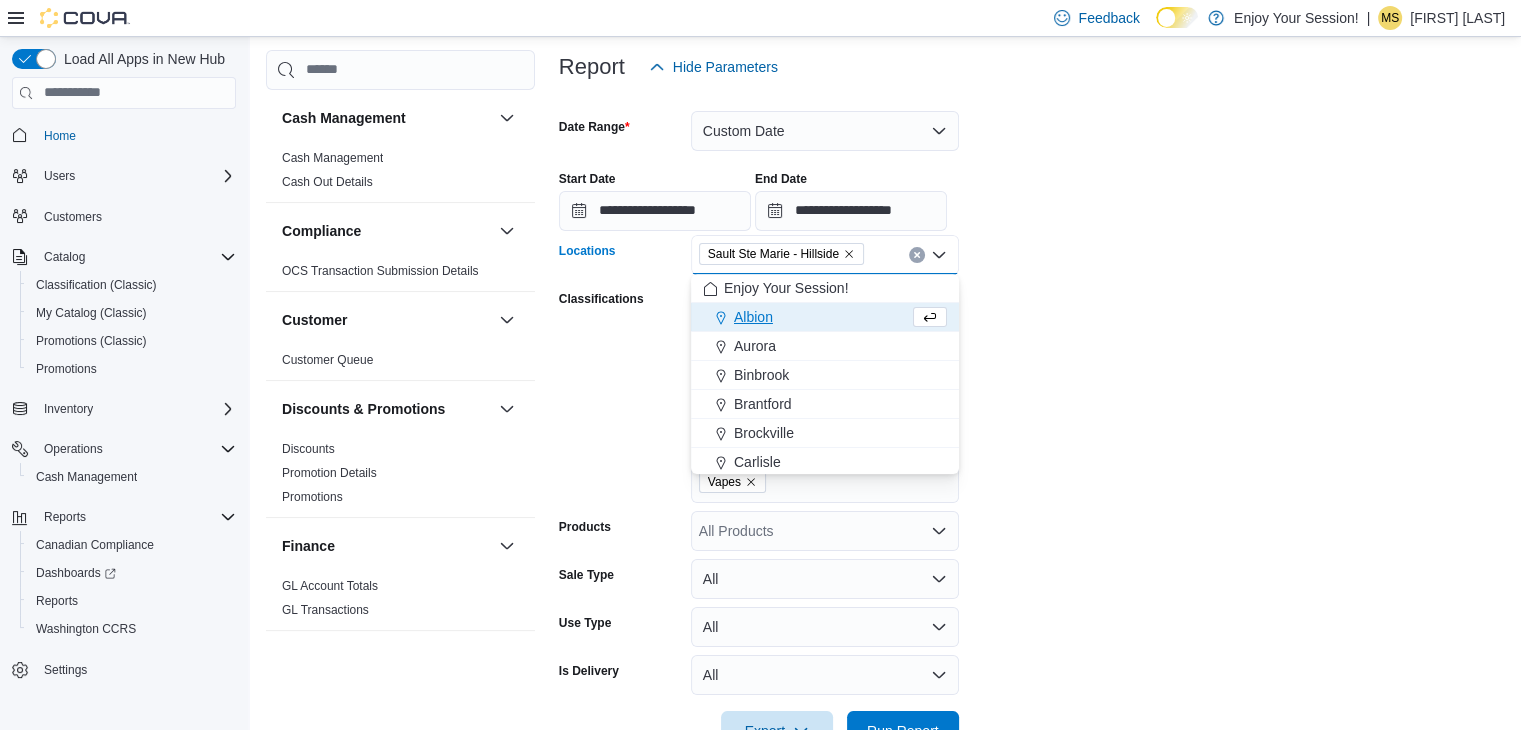 click on "**********" at bounding box center (1035, 419) 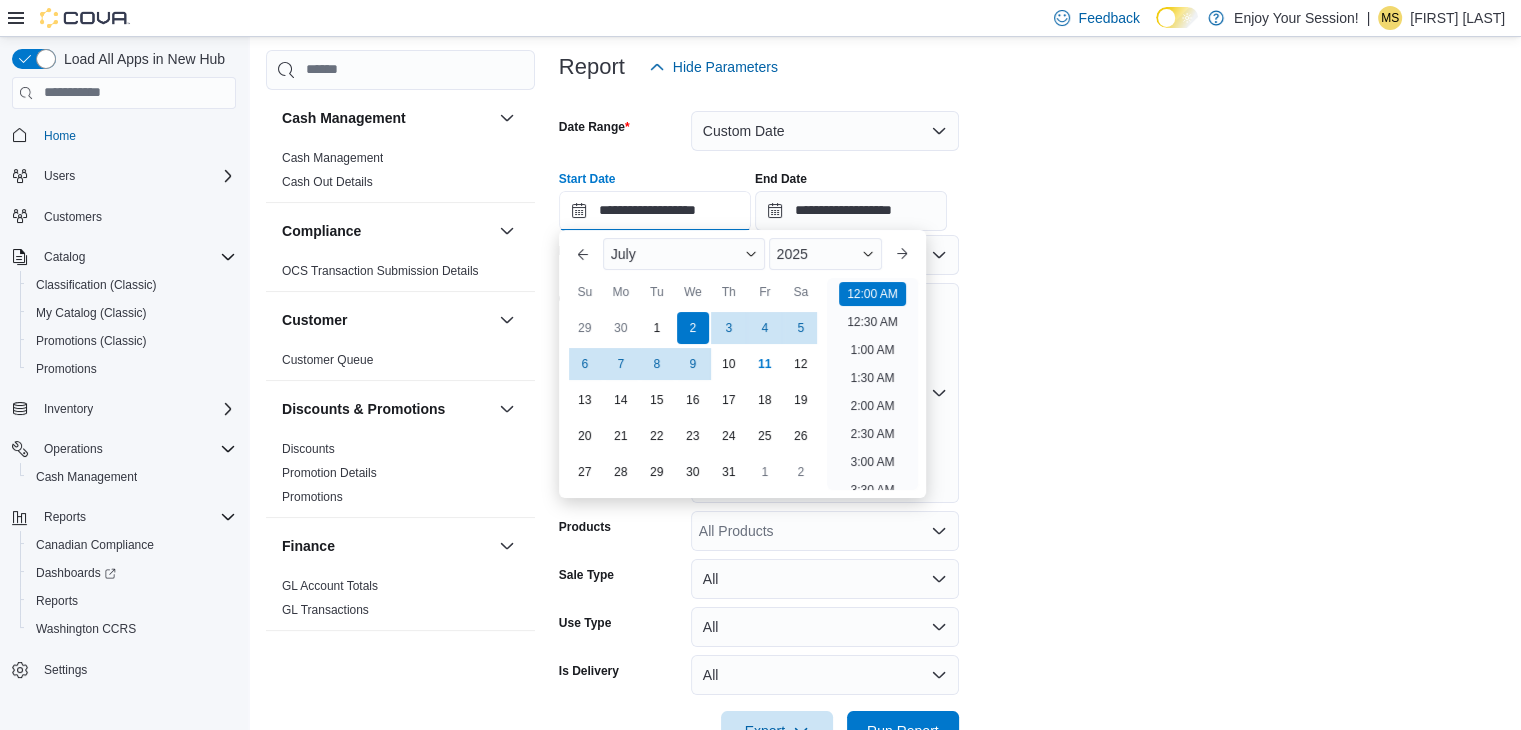 click on "**********" at bounding box center (655, 211) 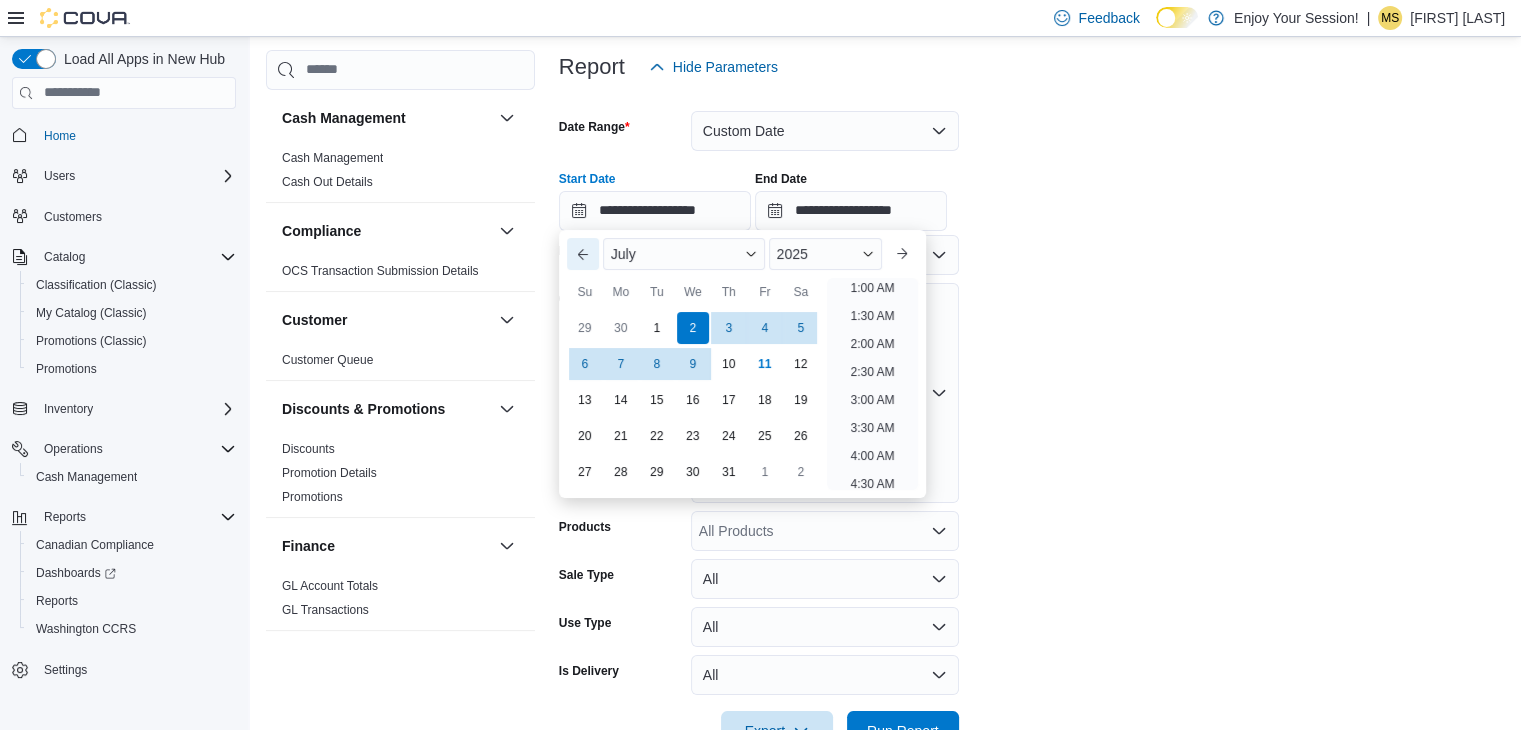 click on "Previous Month" at bounding box center [583, 254] 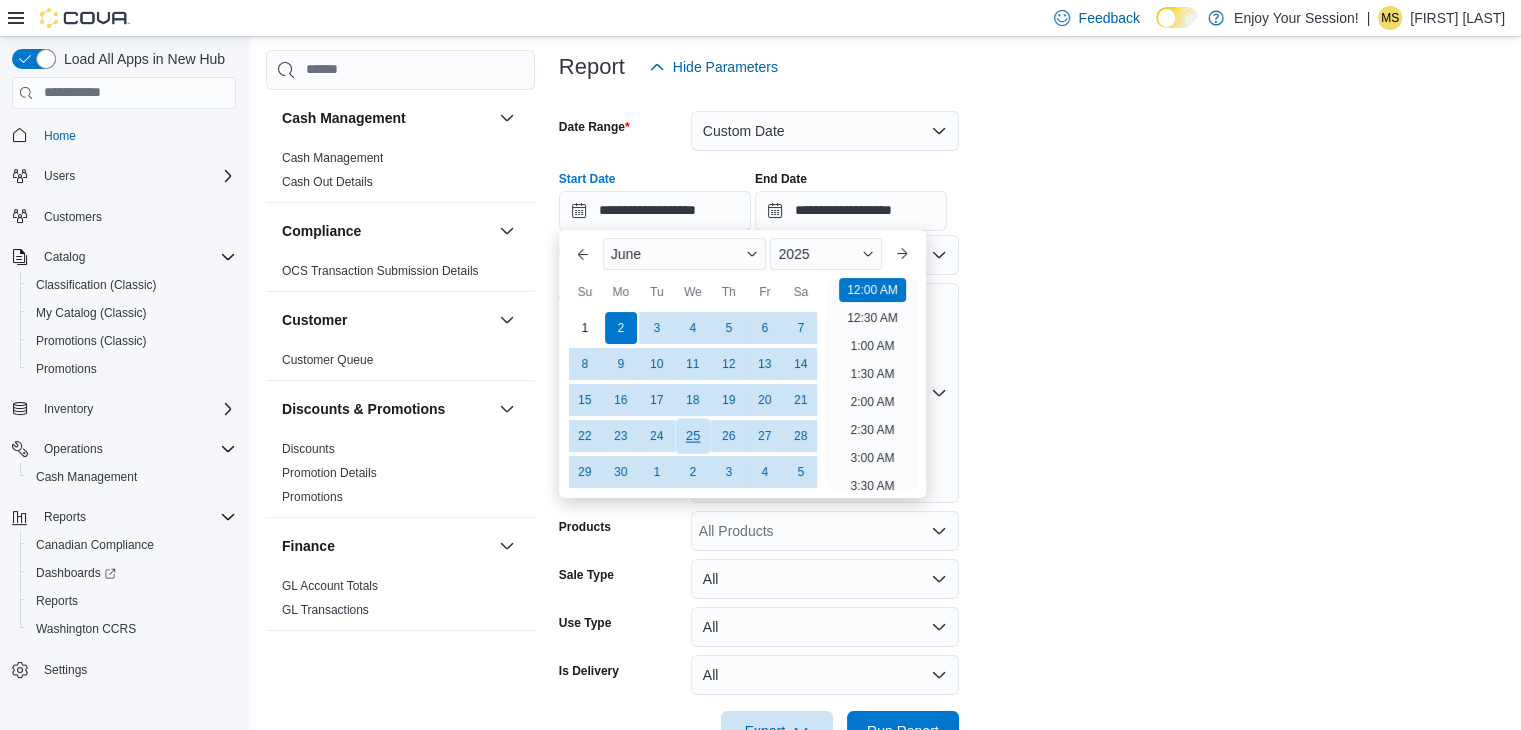 click on "25" at bounding box center [692, 436] 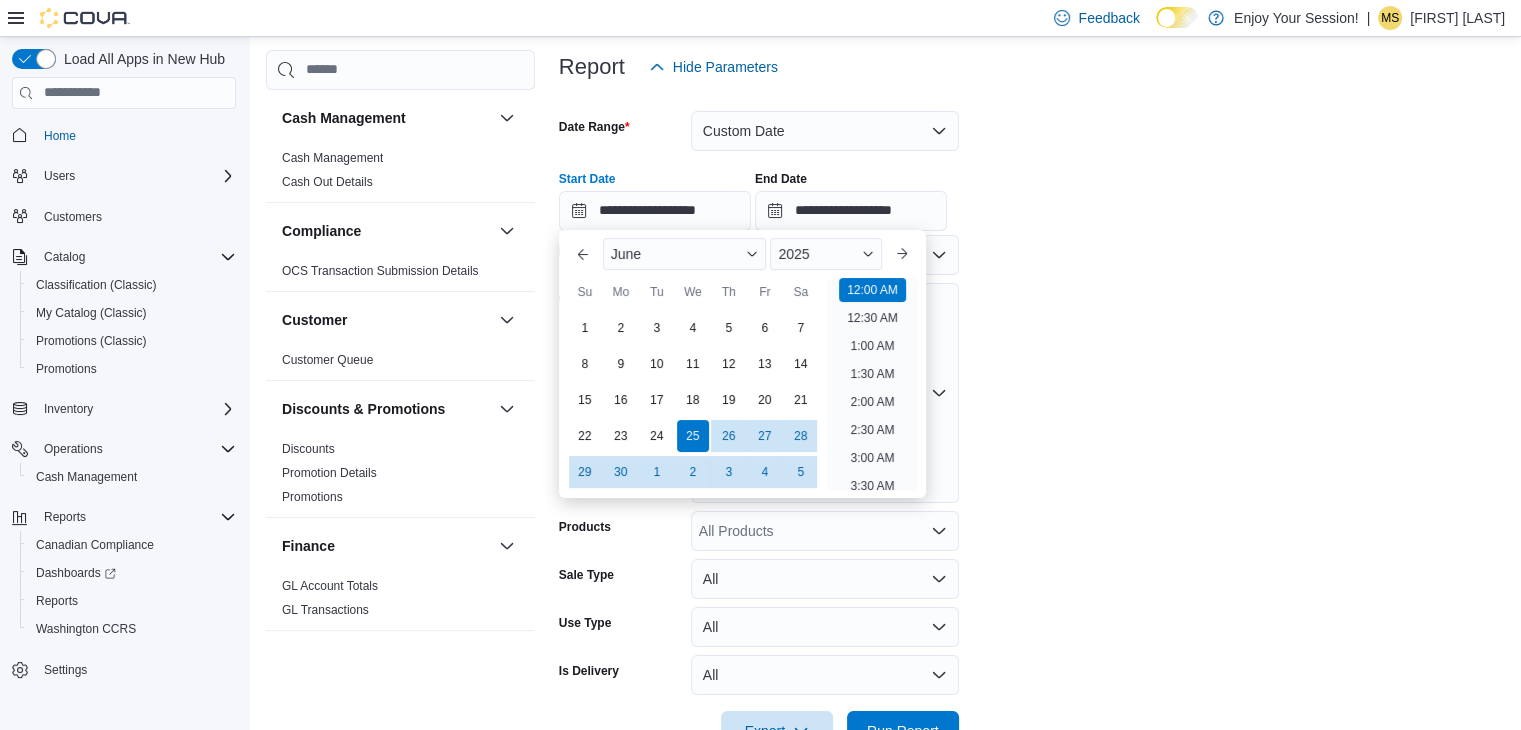 click on "**********" at bounding box center [1035, 419] 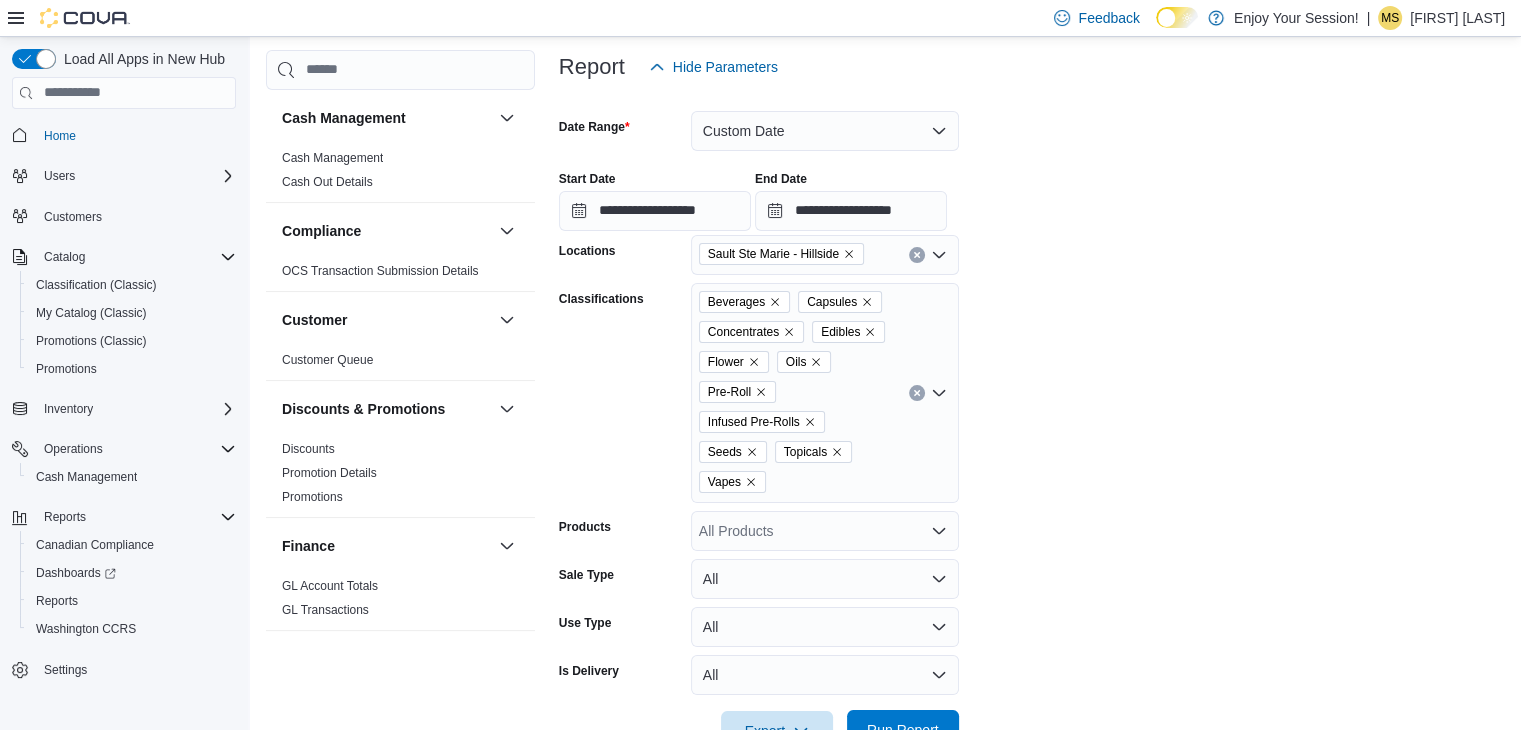click on "Run Report" at bounding box center (903, 730) 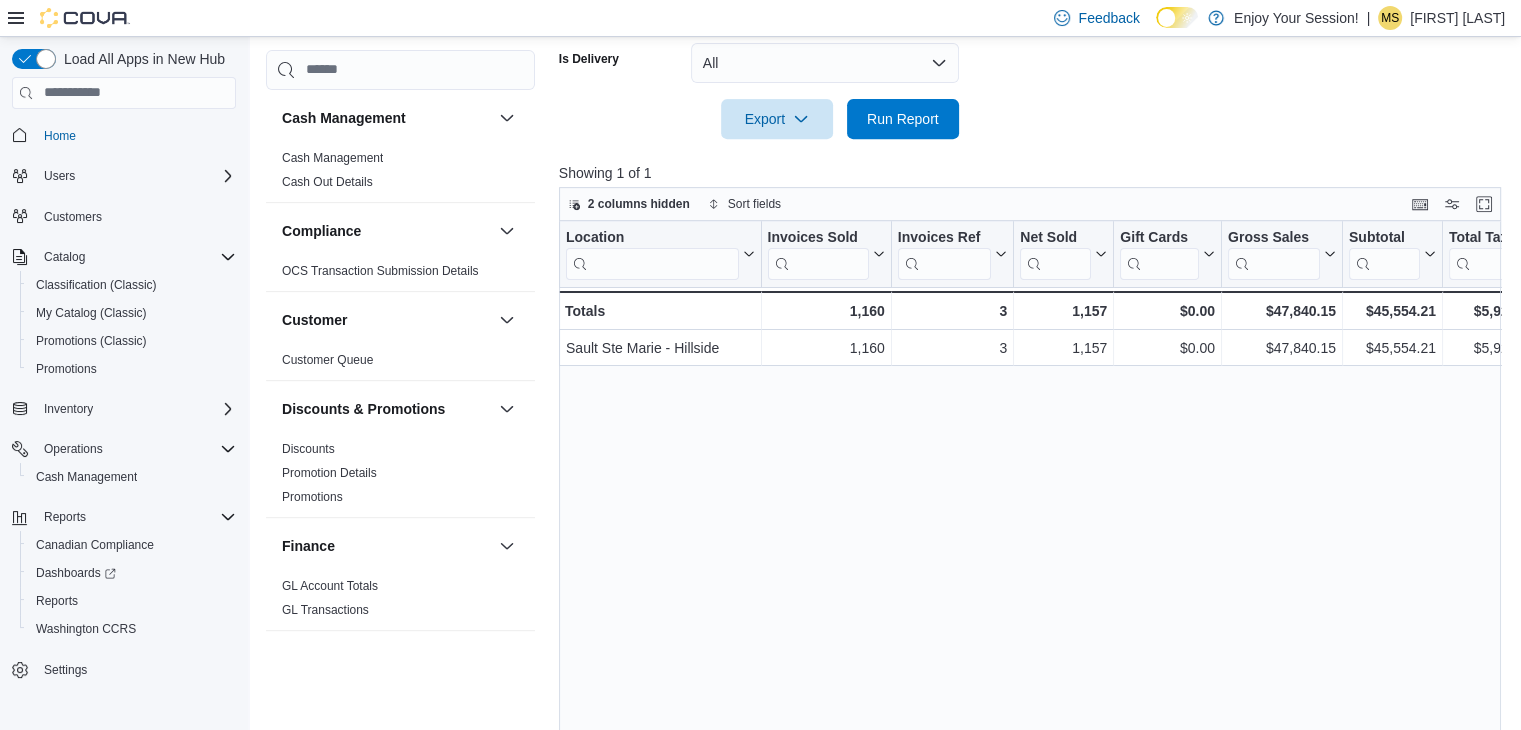 scroll, scrollTop: 874, scrollLeft: 0, axis: vertical 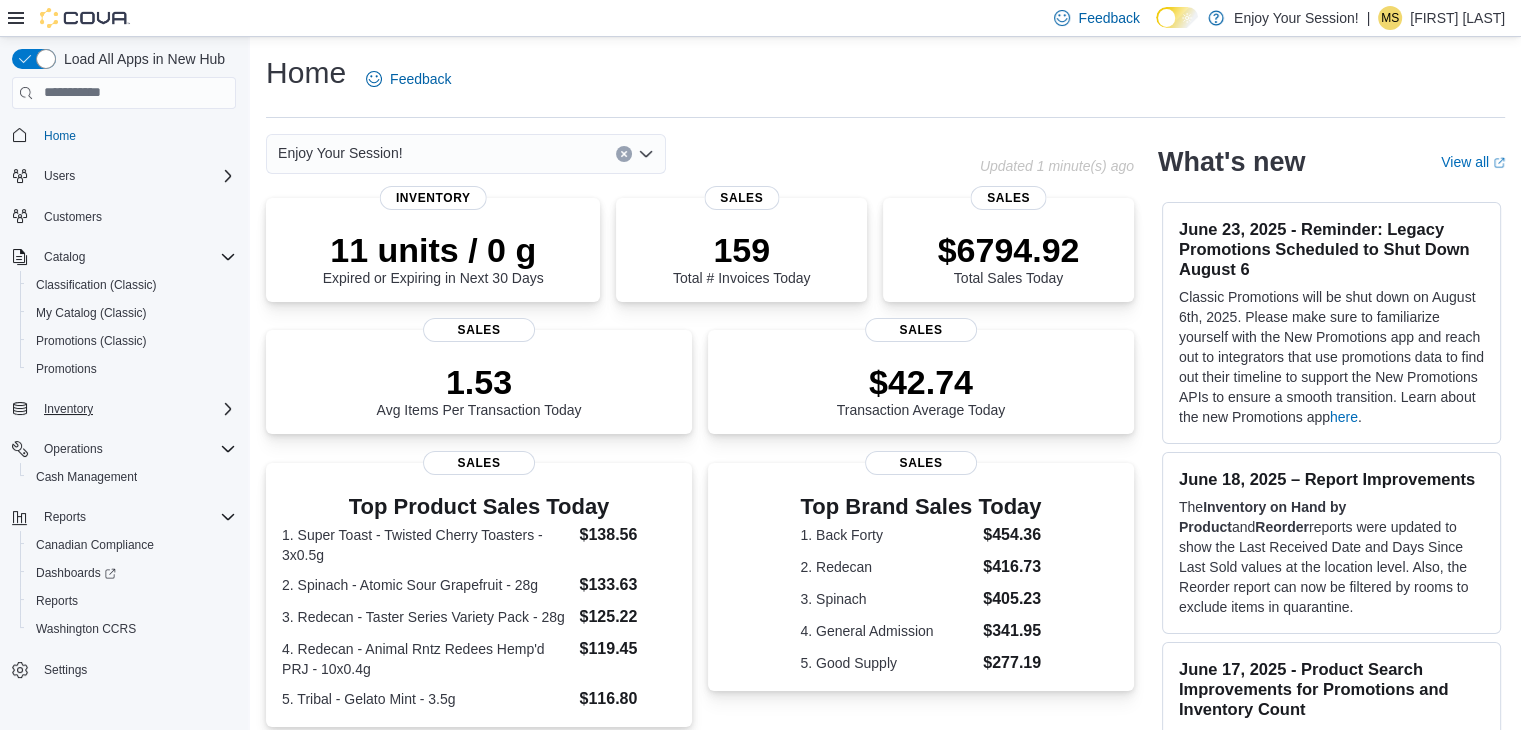 click on "Inventory" at bounding box center (136, 409) 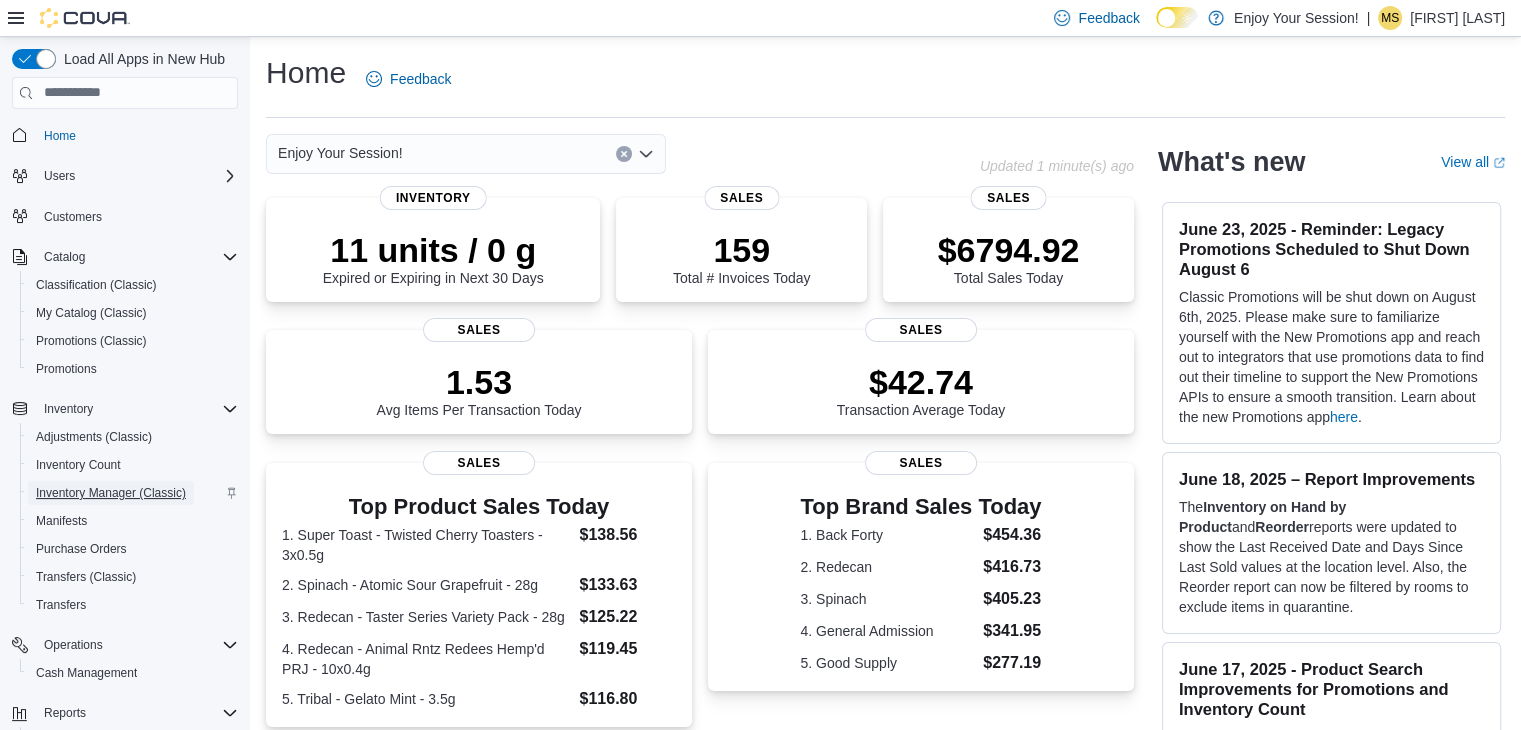 click on "Inventory Manager (Classic)" at bounding box center [111, 493] 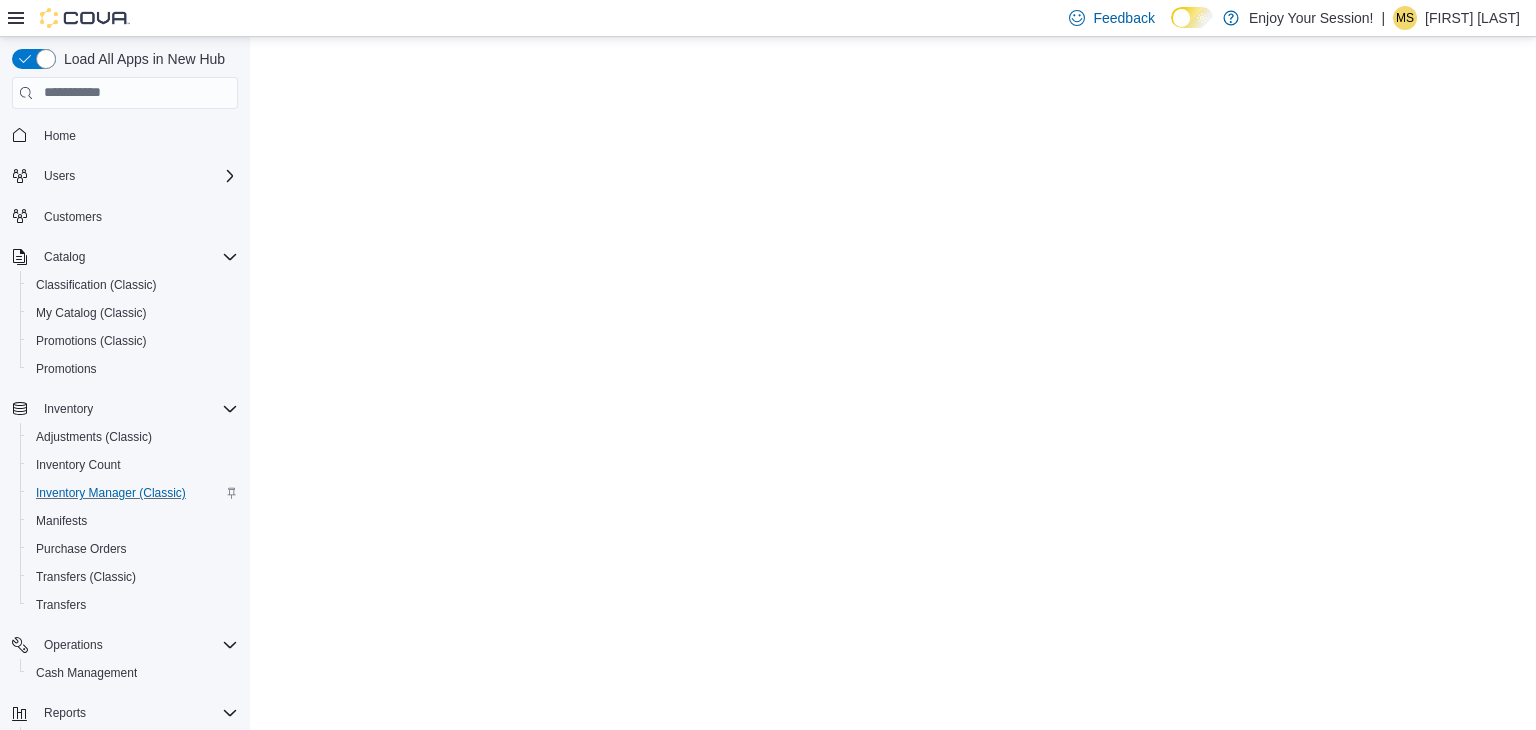 scroll, scrollTop: 0, scrollLeft: 0, axis: both 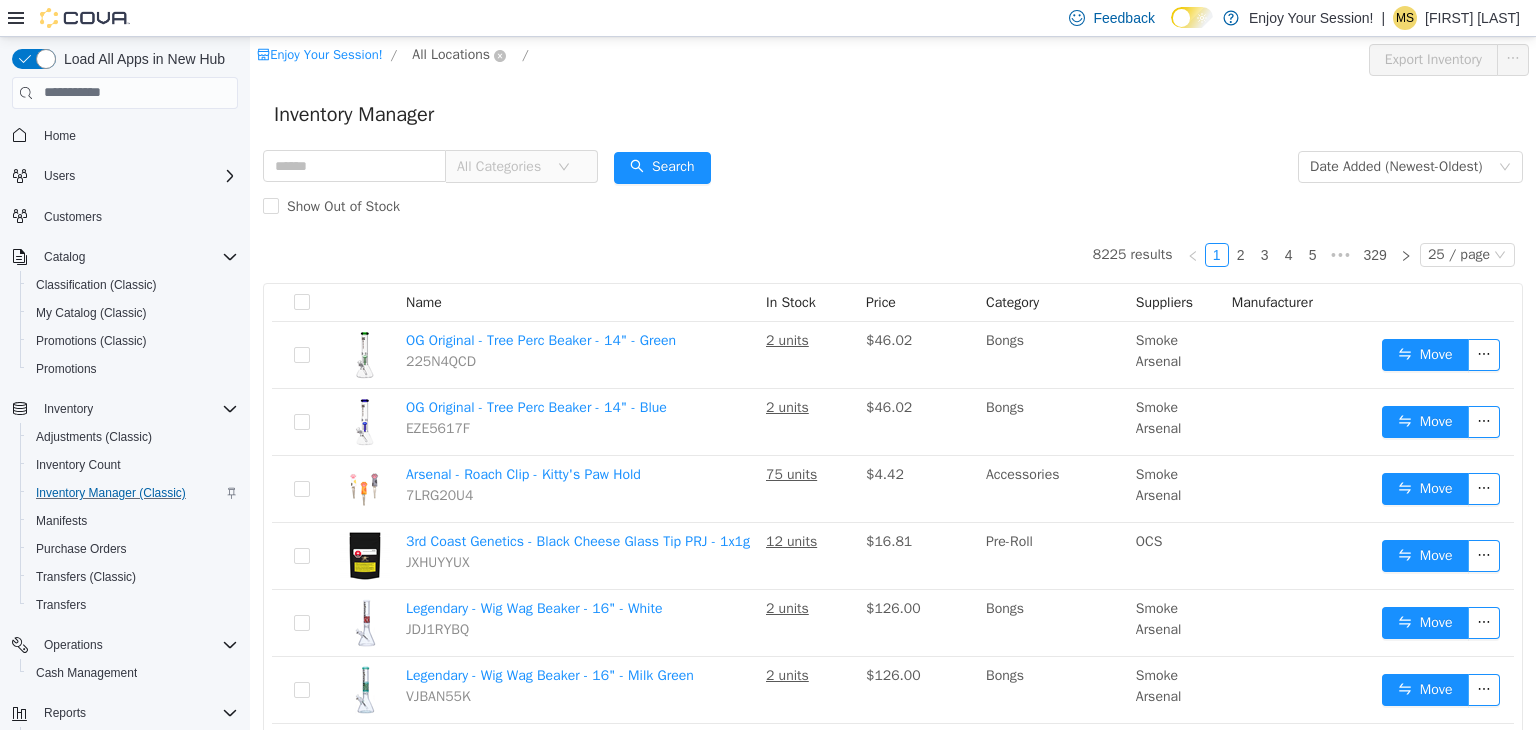 click on "All Locations" at bounding box center (451, 54) 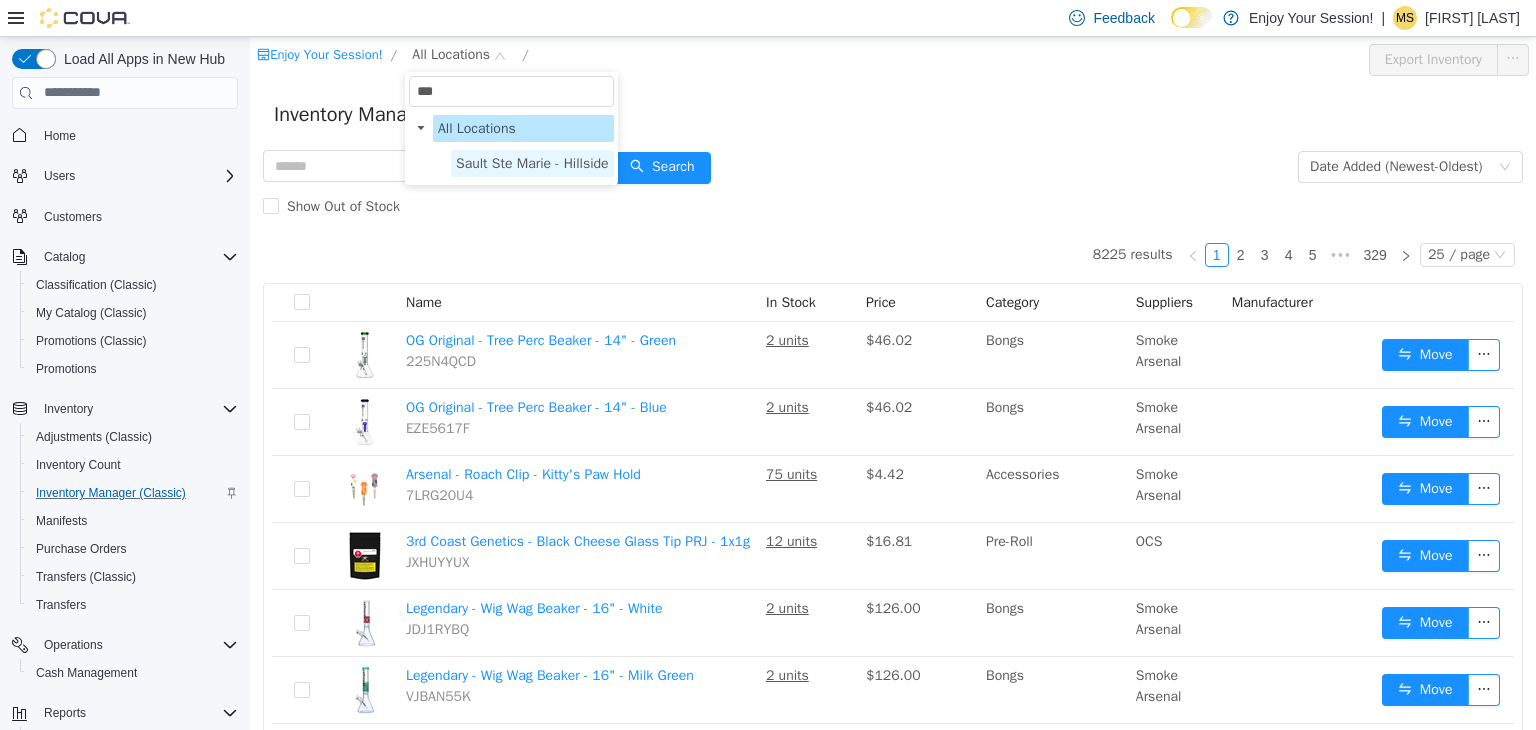 type on "***" 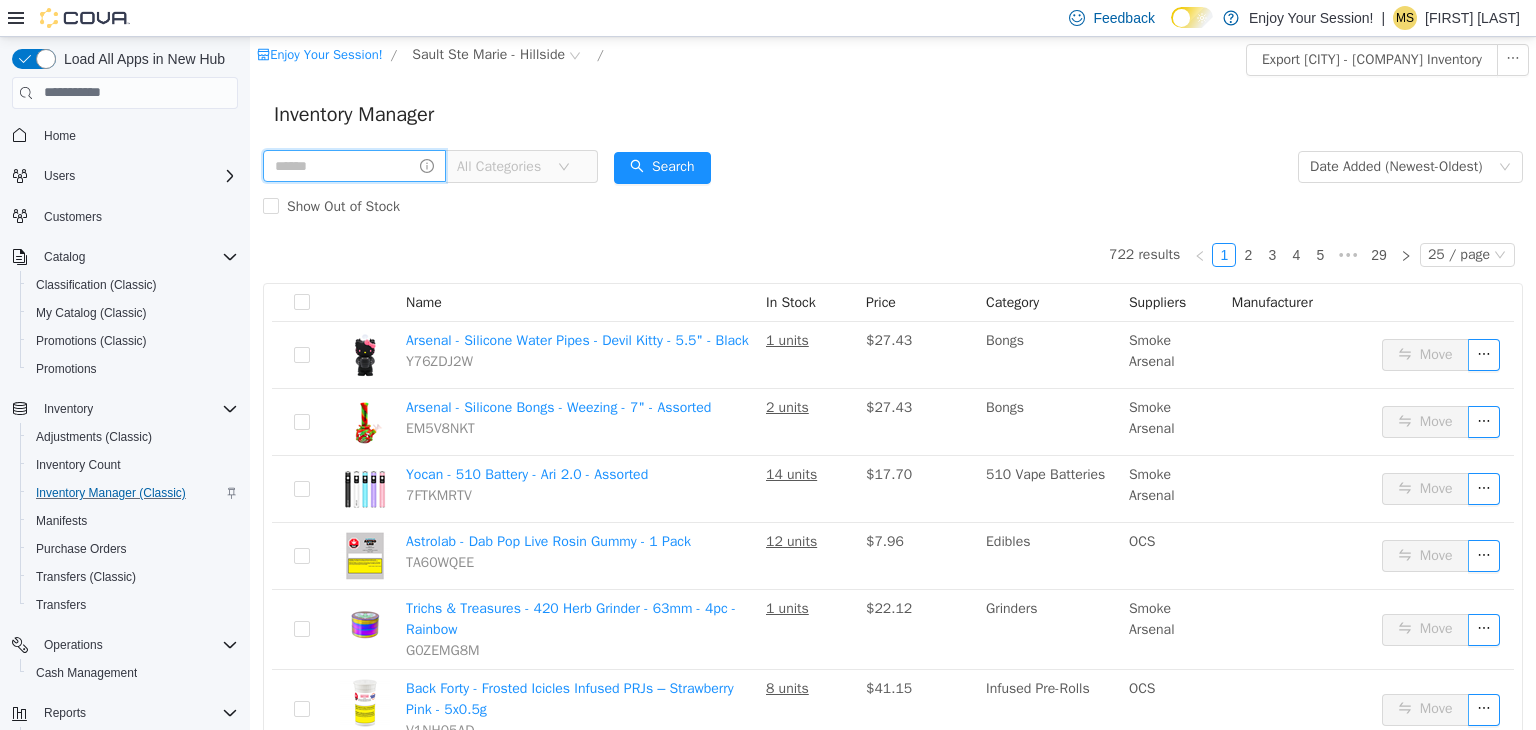 click at bounding box center (354, 165) 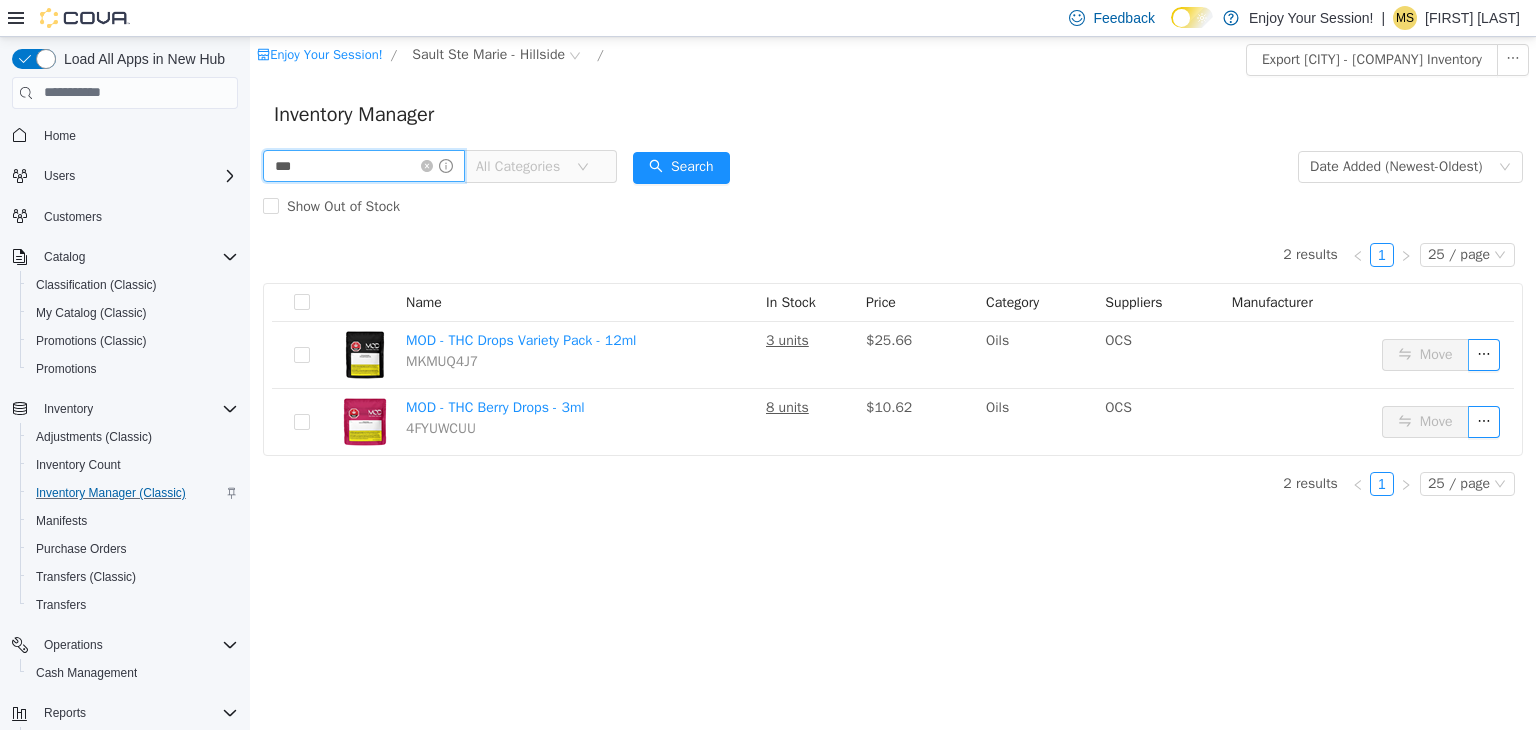 click on "***" at bounding box center [364, 165] 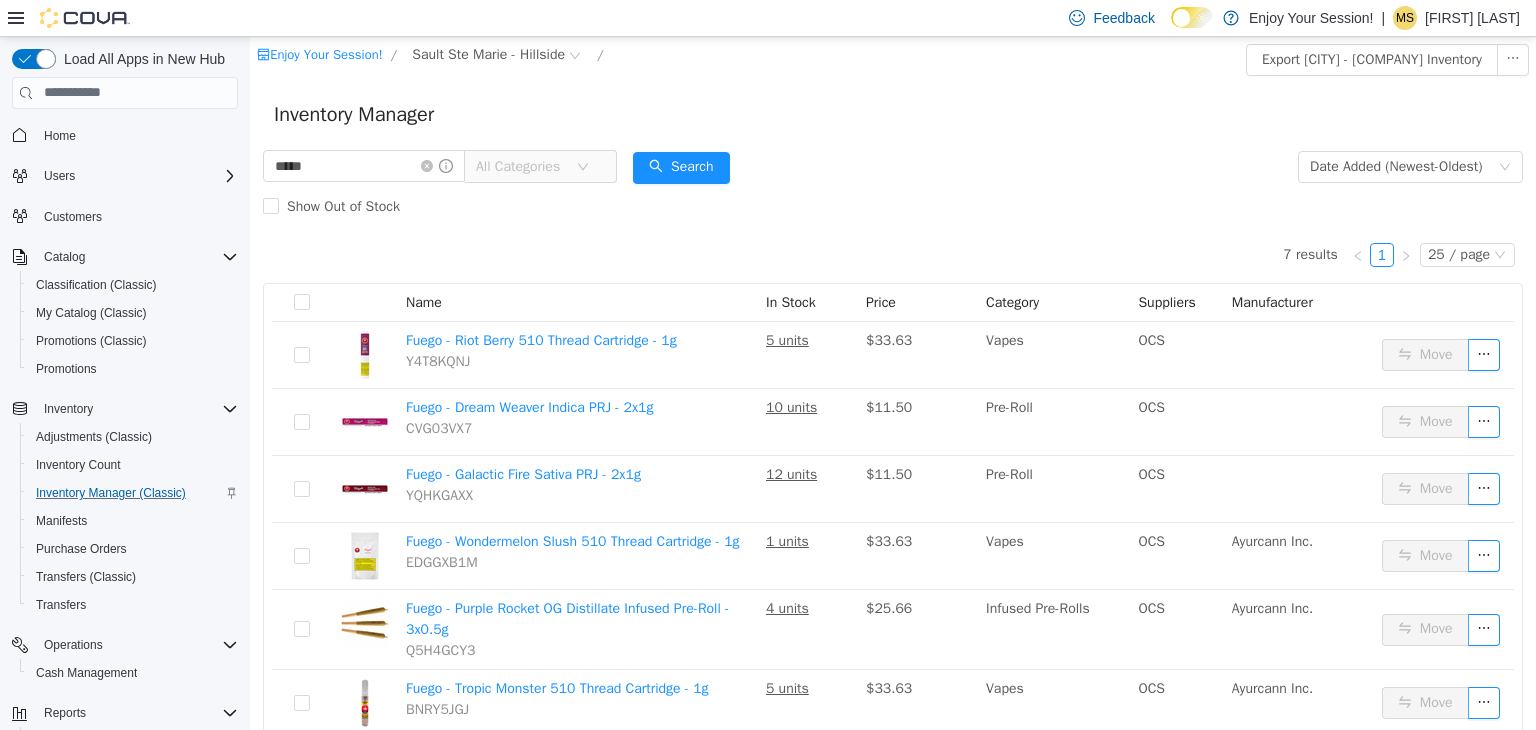 click on "All Categories" at bounding box center (526, 166) 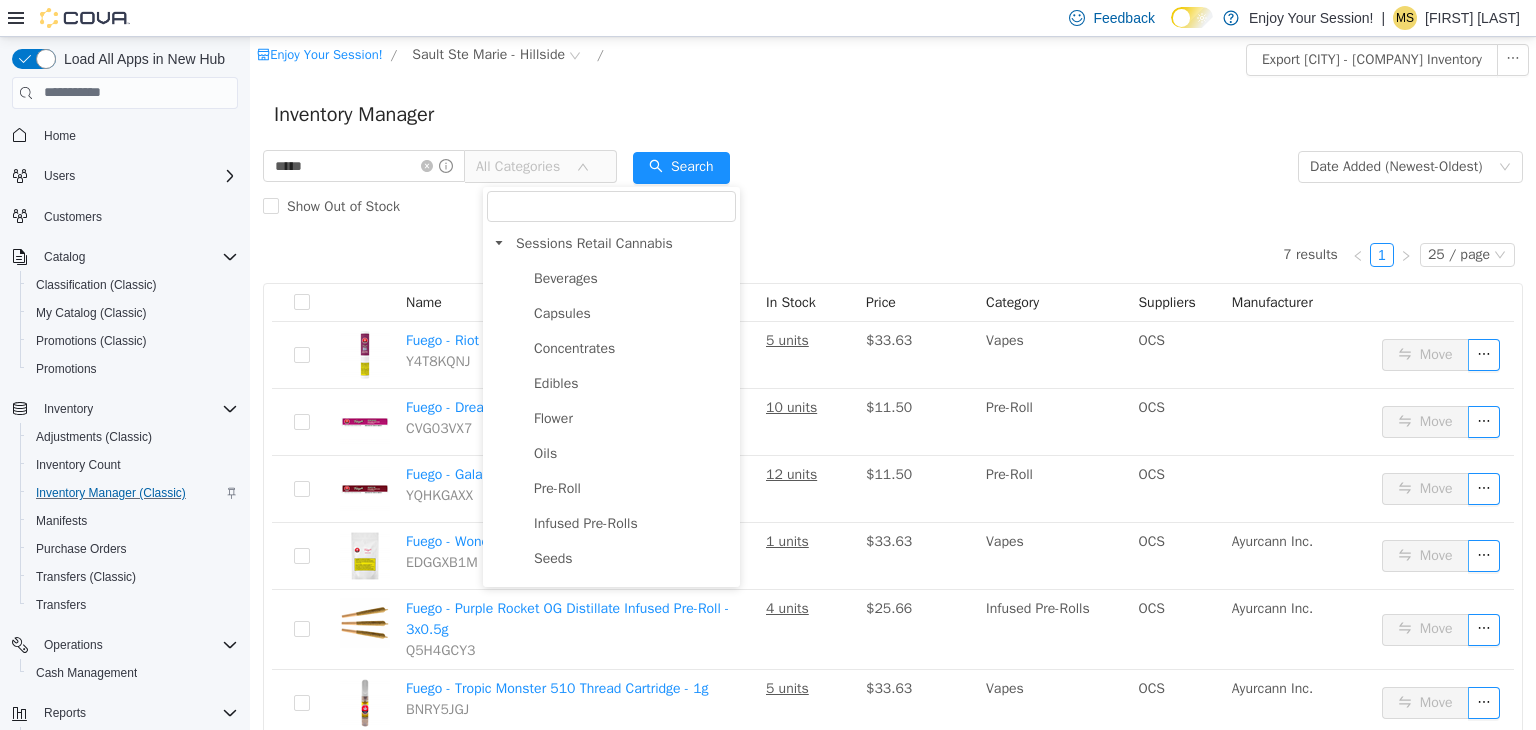 scroll, scrollTop: 349, scrollLeft: 0, axis: vertical 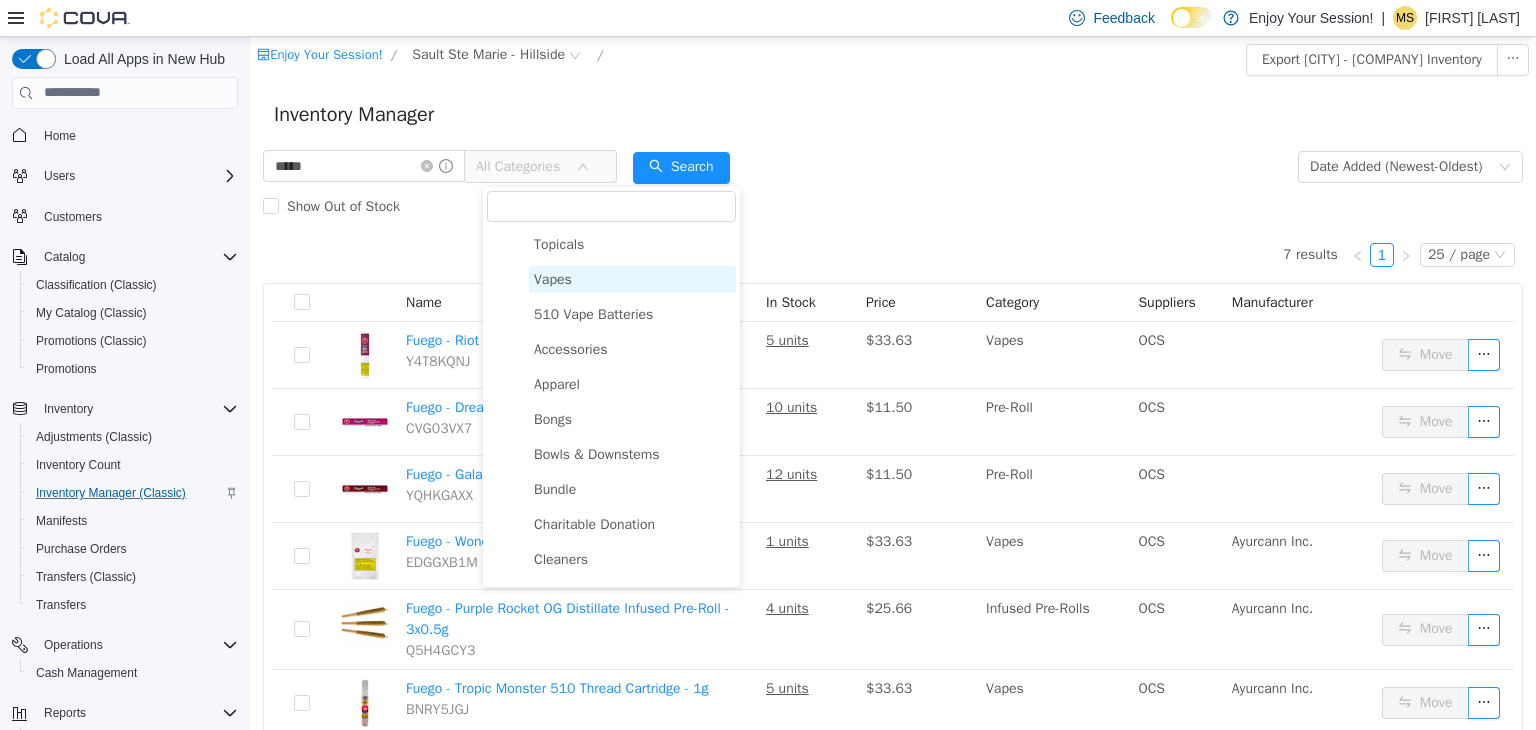click on "Vapes" at bounding box center (632, 278) 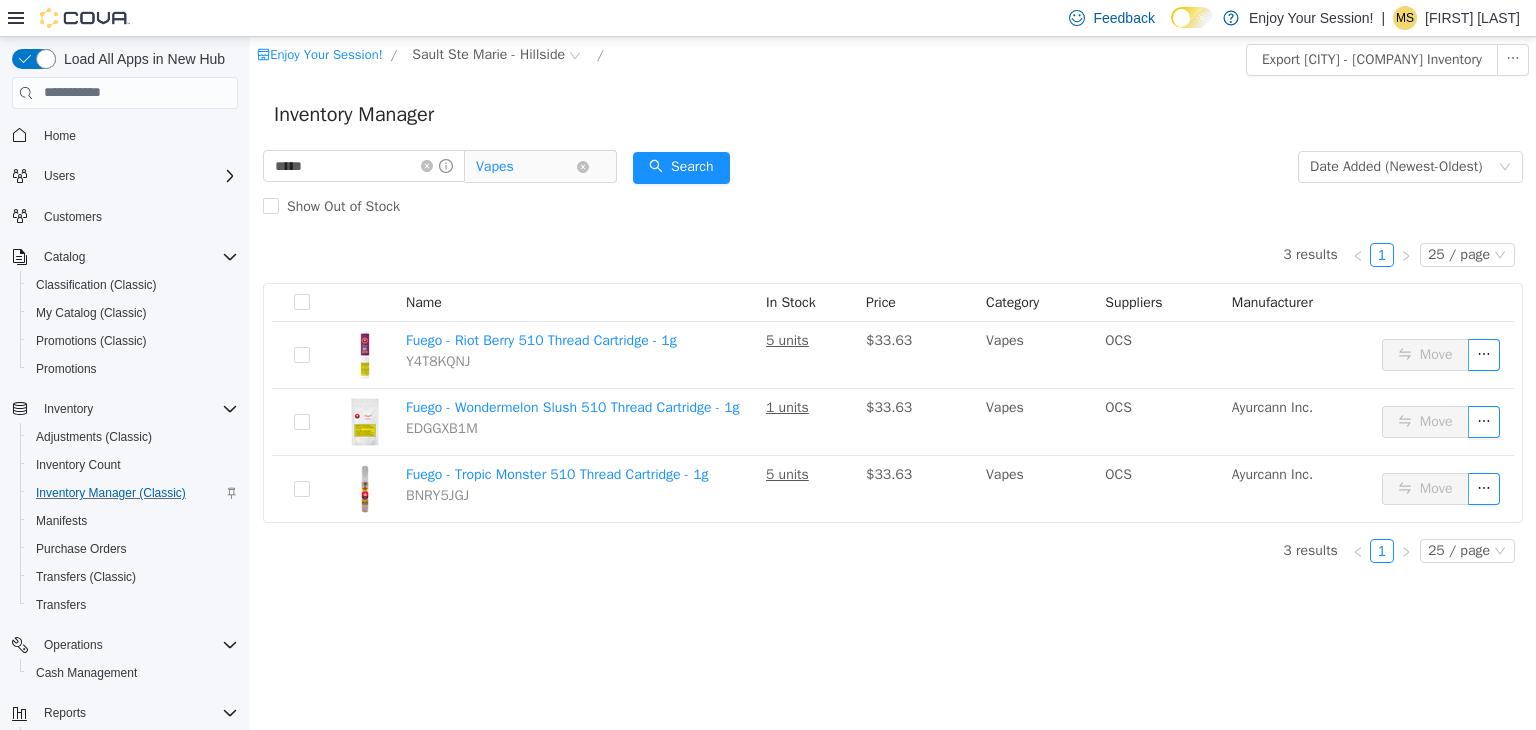 click on "Vapes" at bounding box center (526, 166) 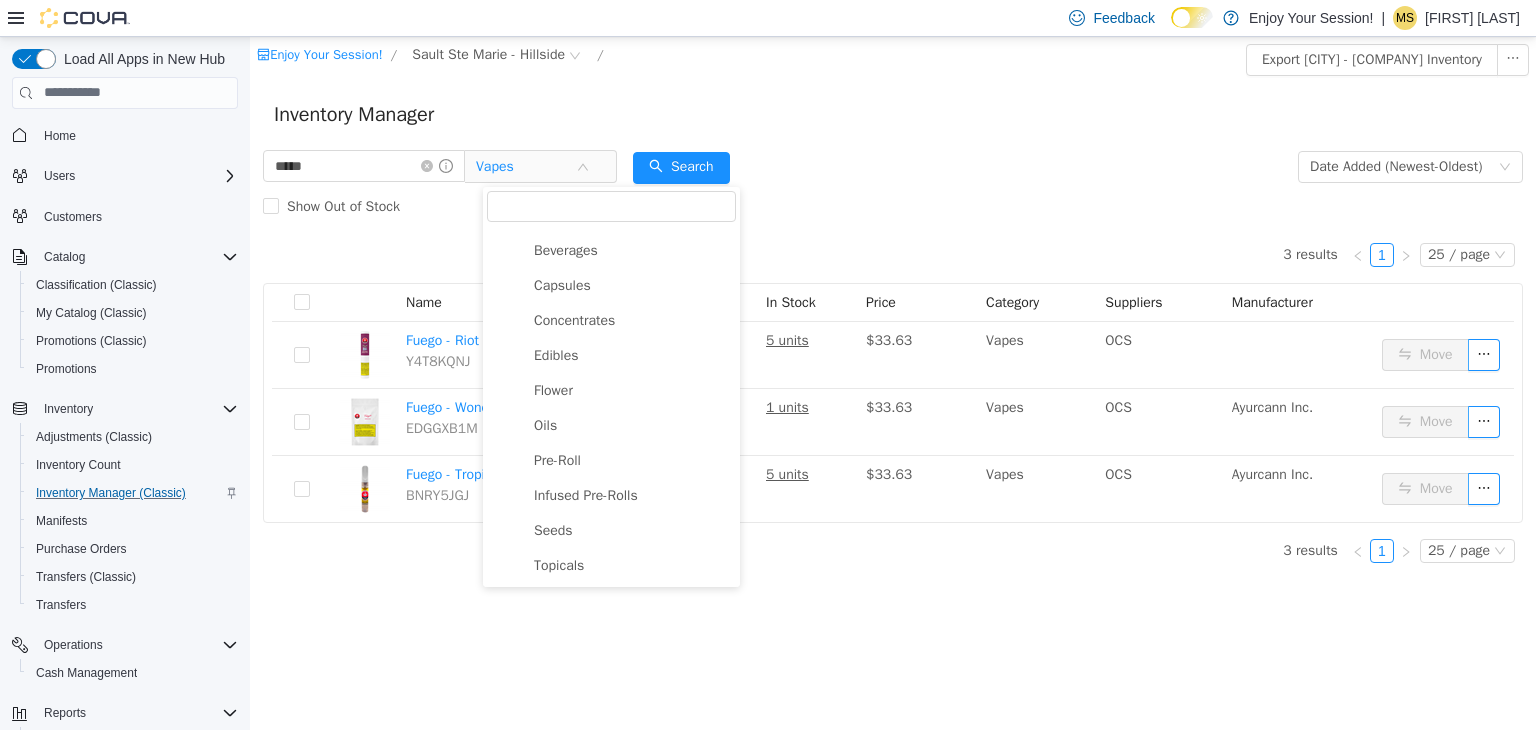 scroll, scrollTop: 35, scrollLeft: 0, axis: vertical 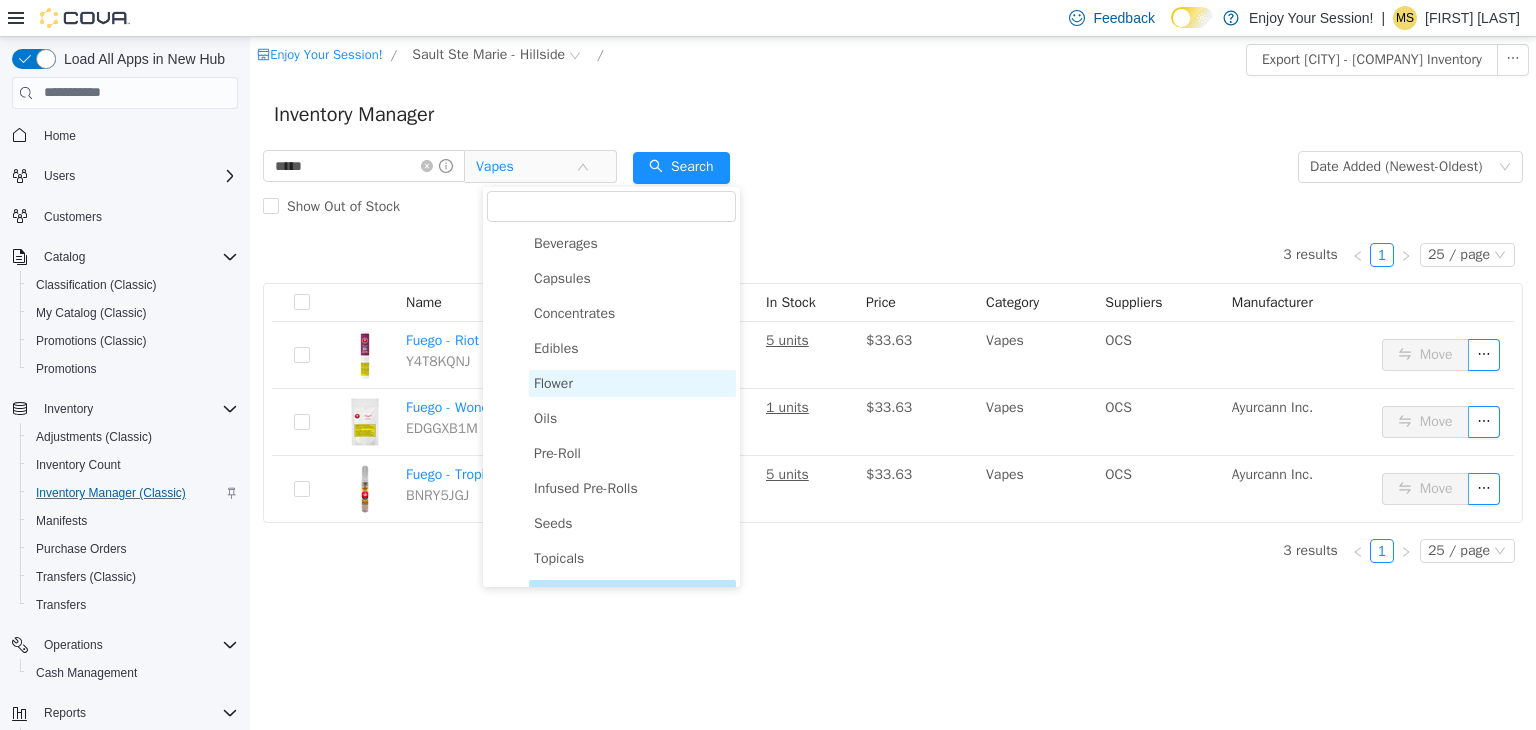 click on "Flower" at bounding box center [632, 382] 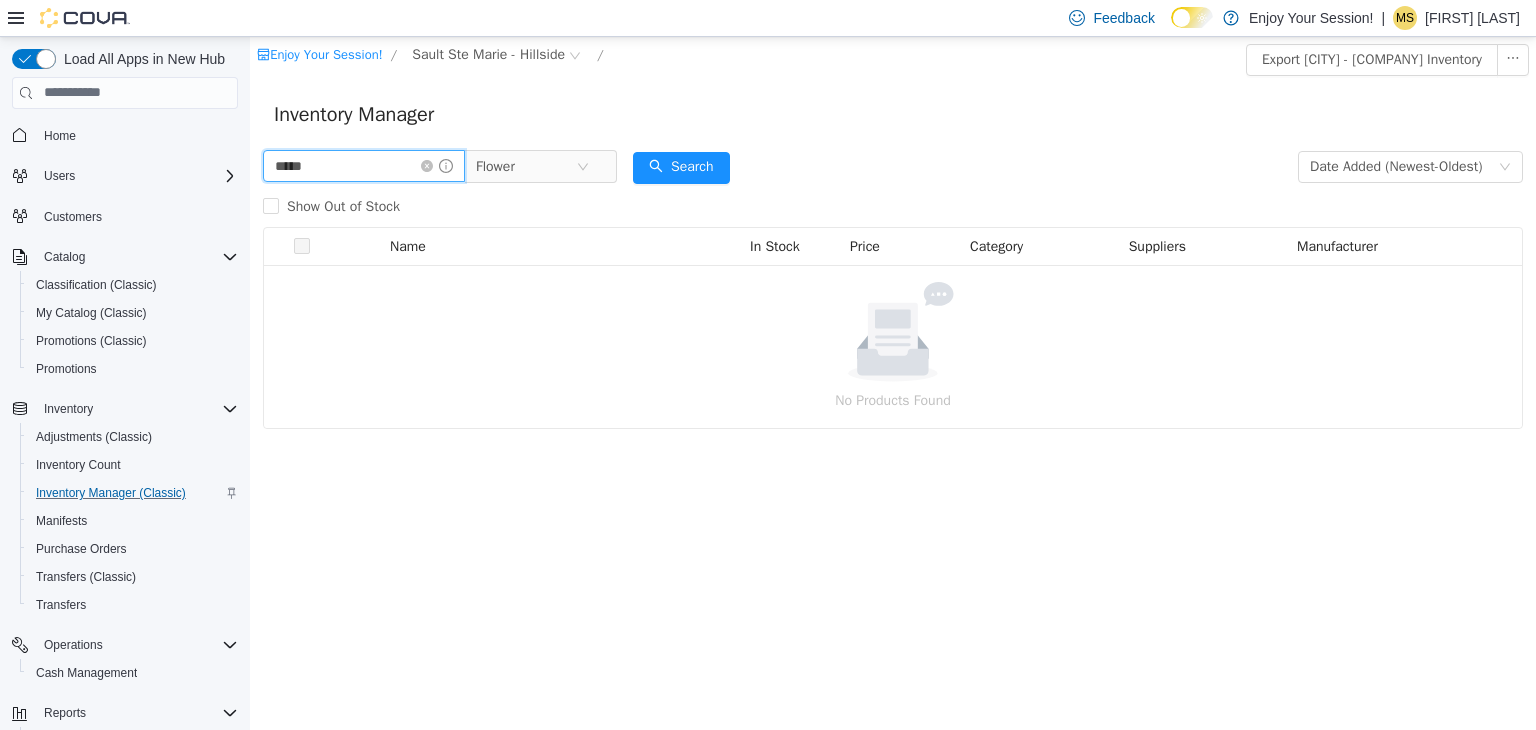 click on "*****" at bounding box center (364, 165) 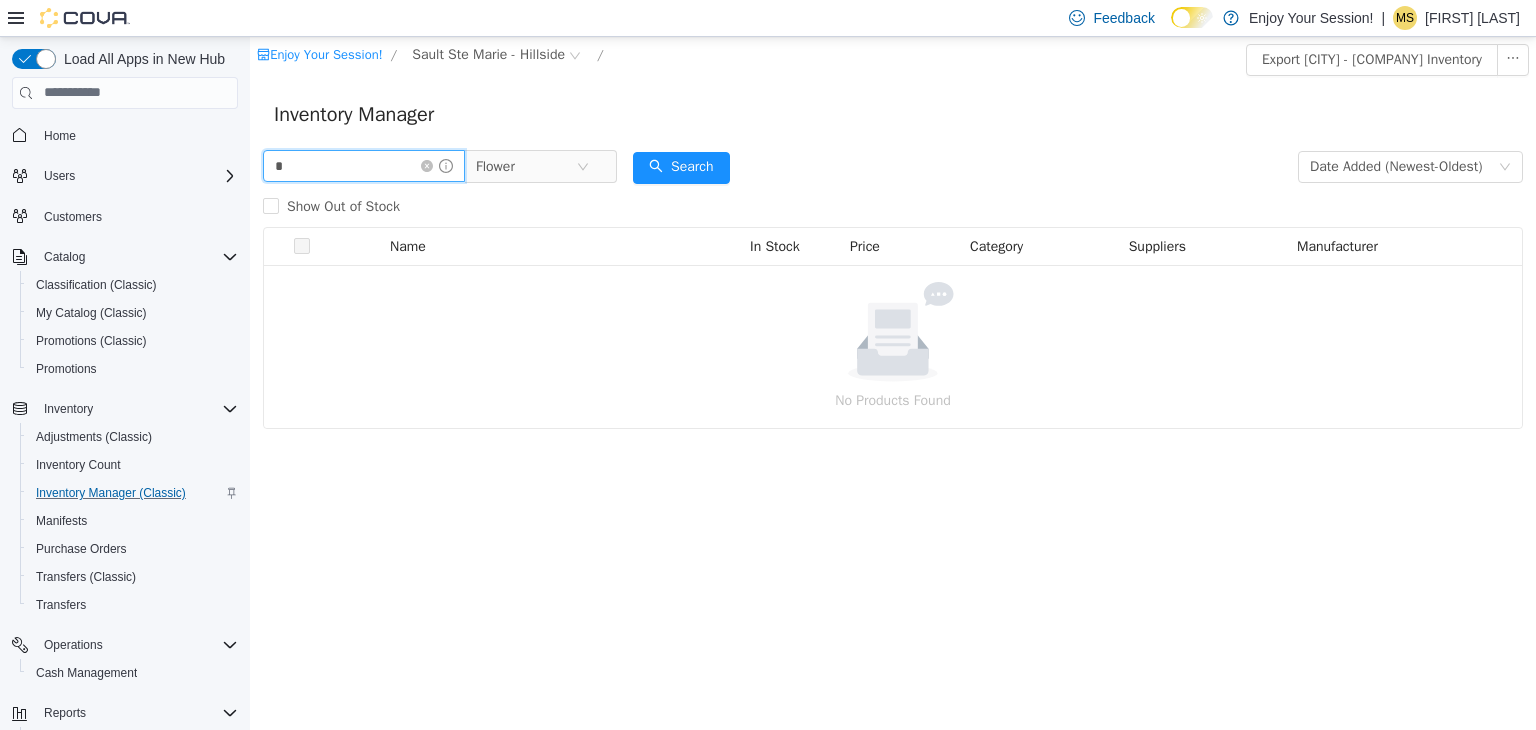 type on "*" 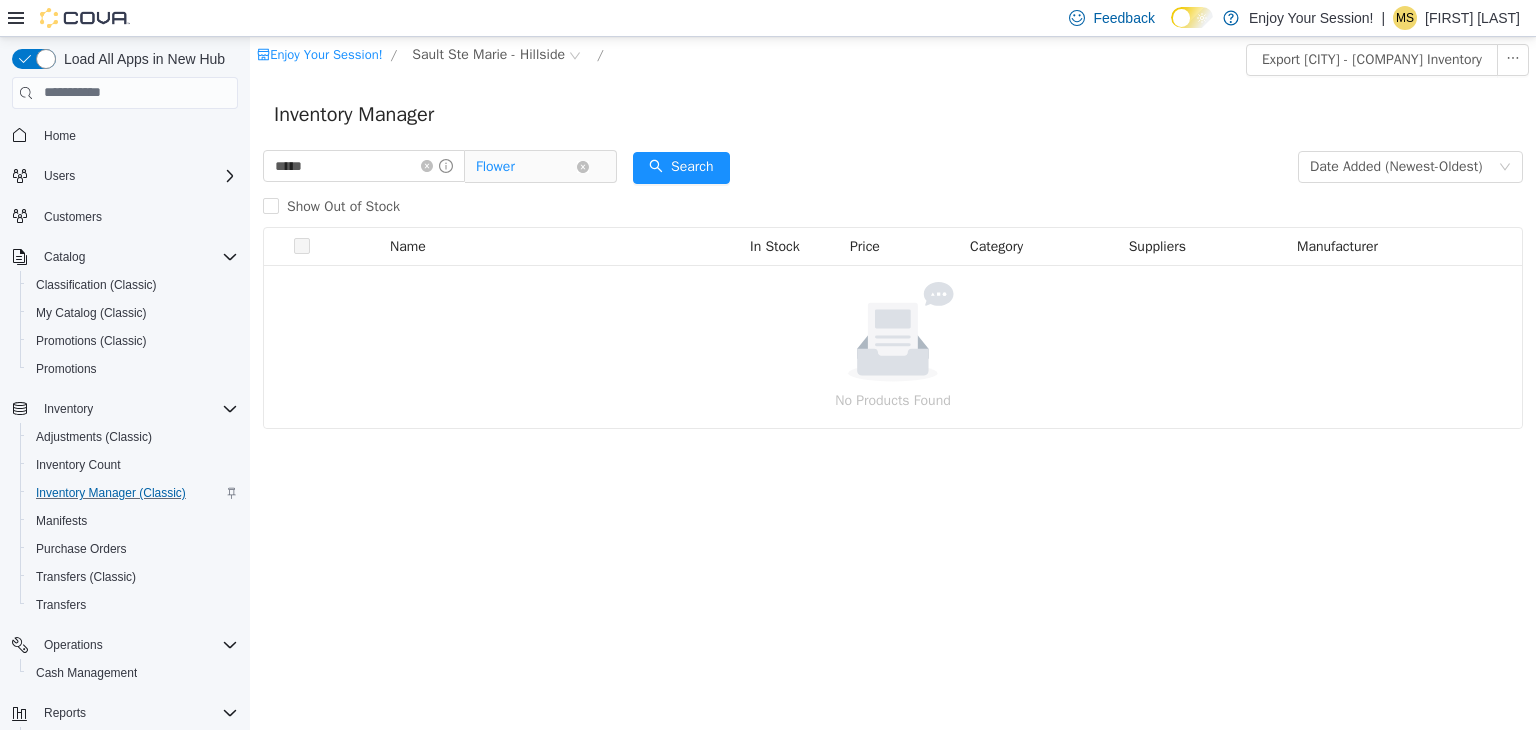 click on "Flower" at bounding box center [526, 166] 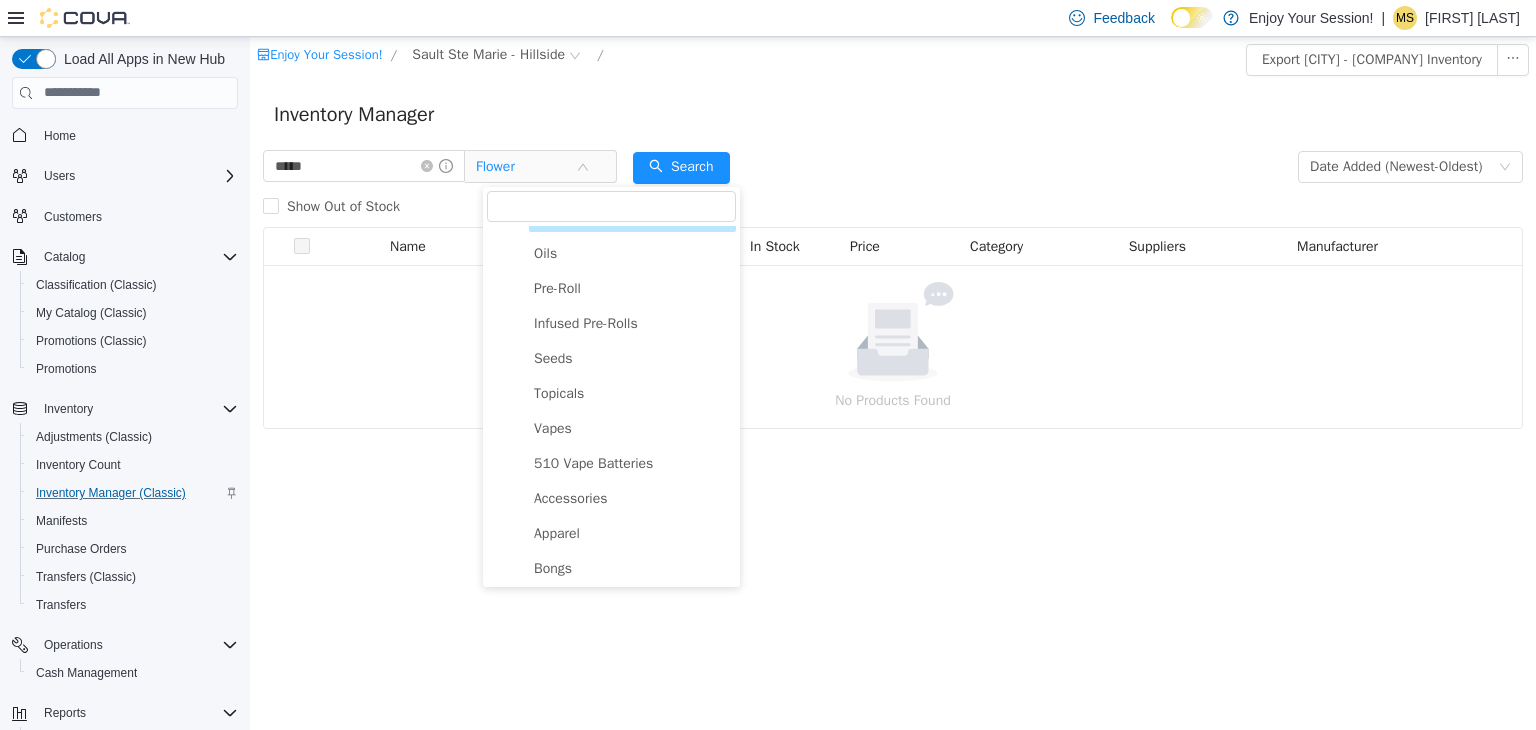 scroll, scrollTop: 207, scrollLeft: 0, axis: vertical 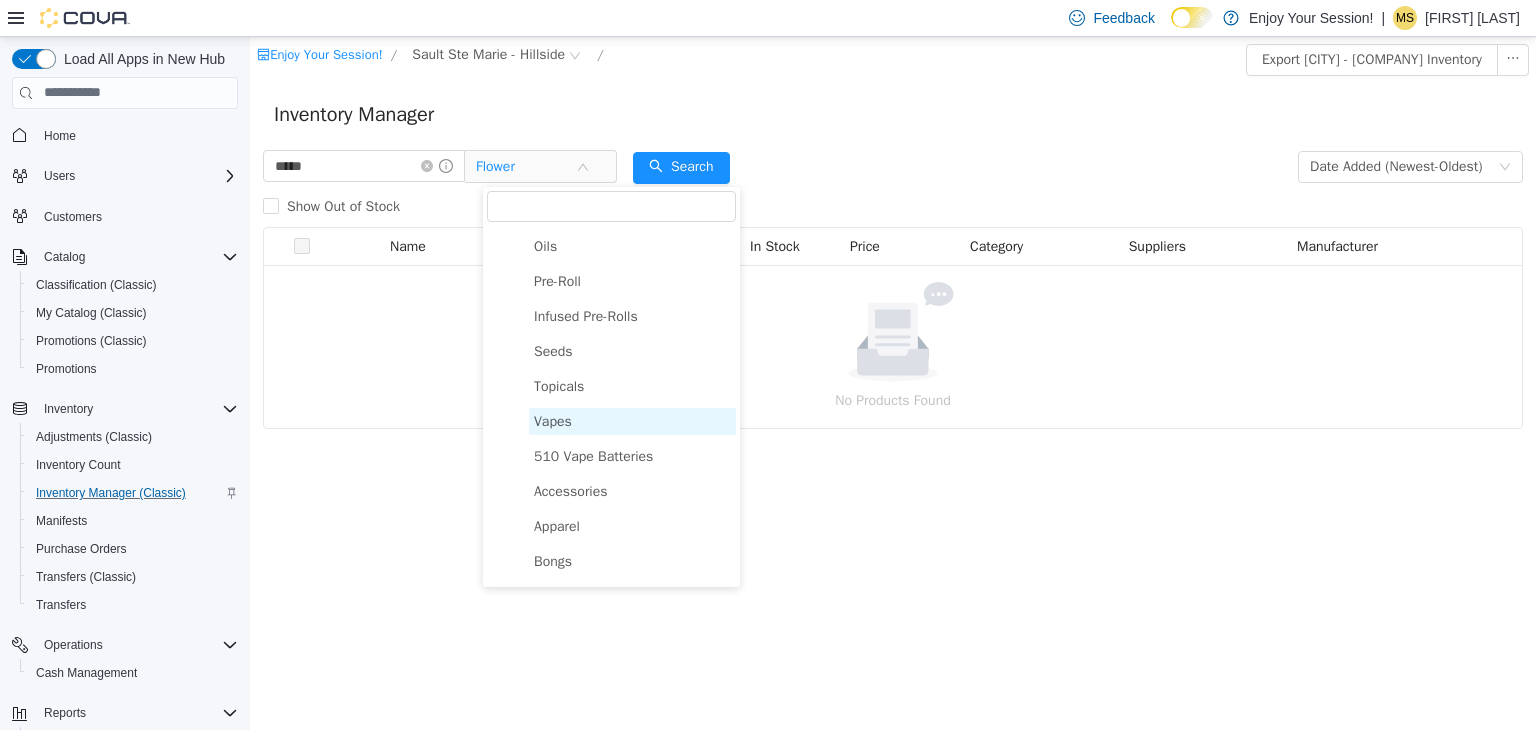 click on "Vapes" at bounding box center [632, 420] 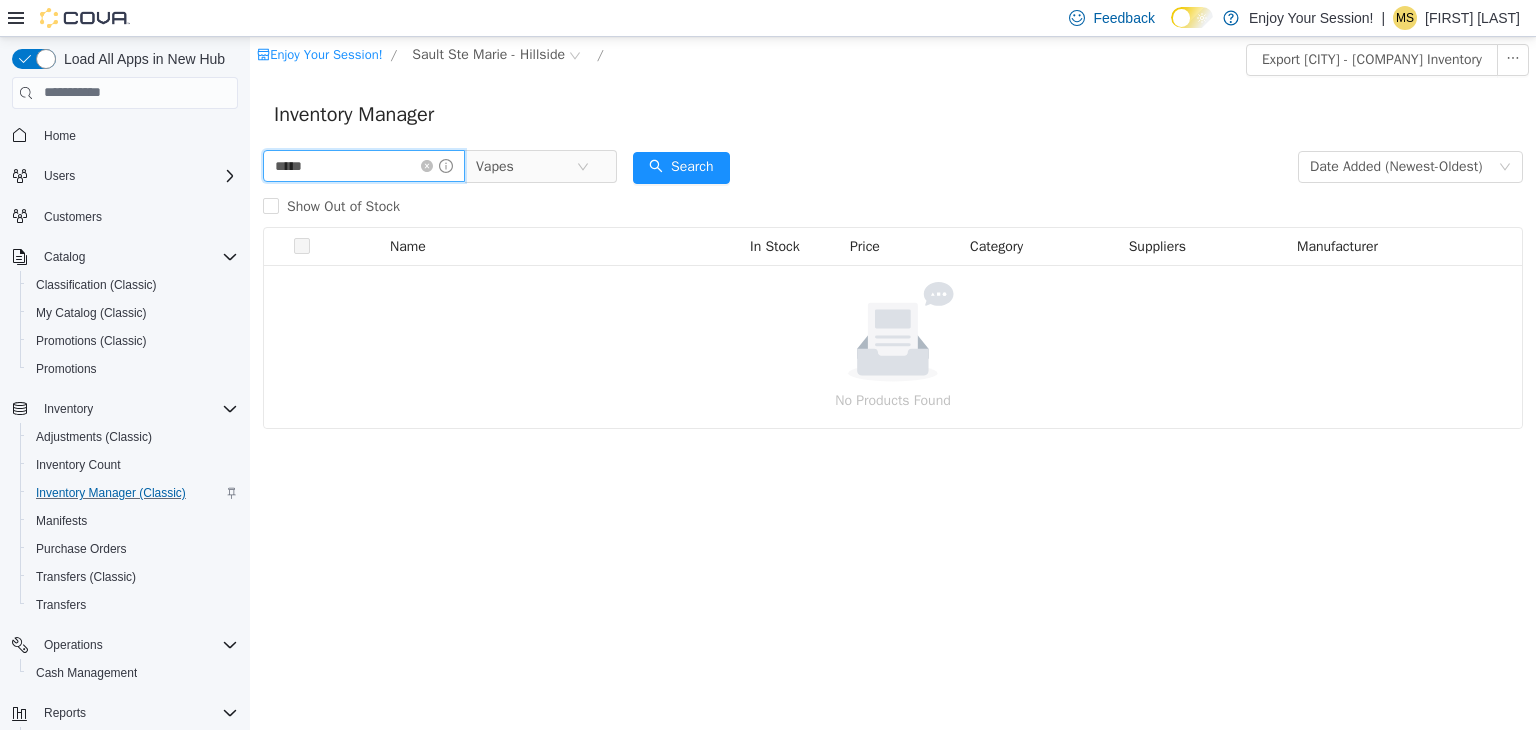 click on "*****" at bounding box center (364, 165) 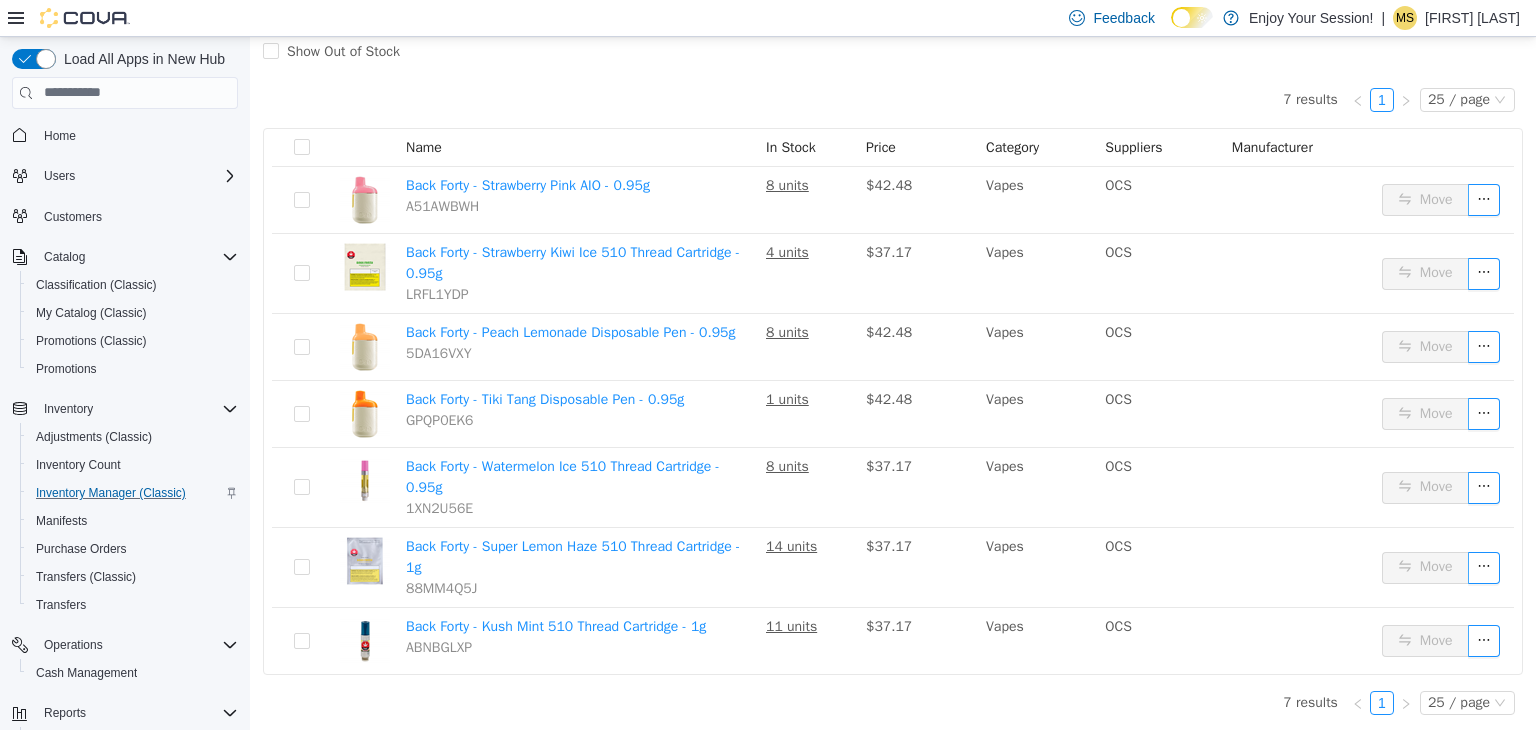 scroll, scrollTop: 116, scrollLeft: 0, axis: vertical 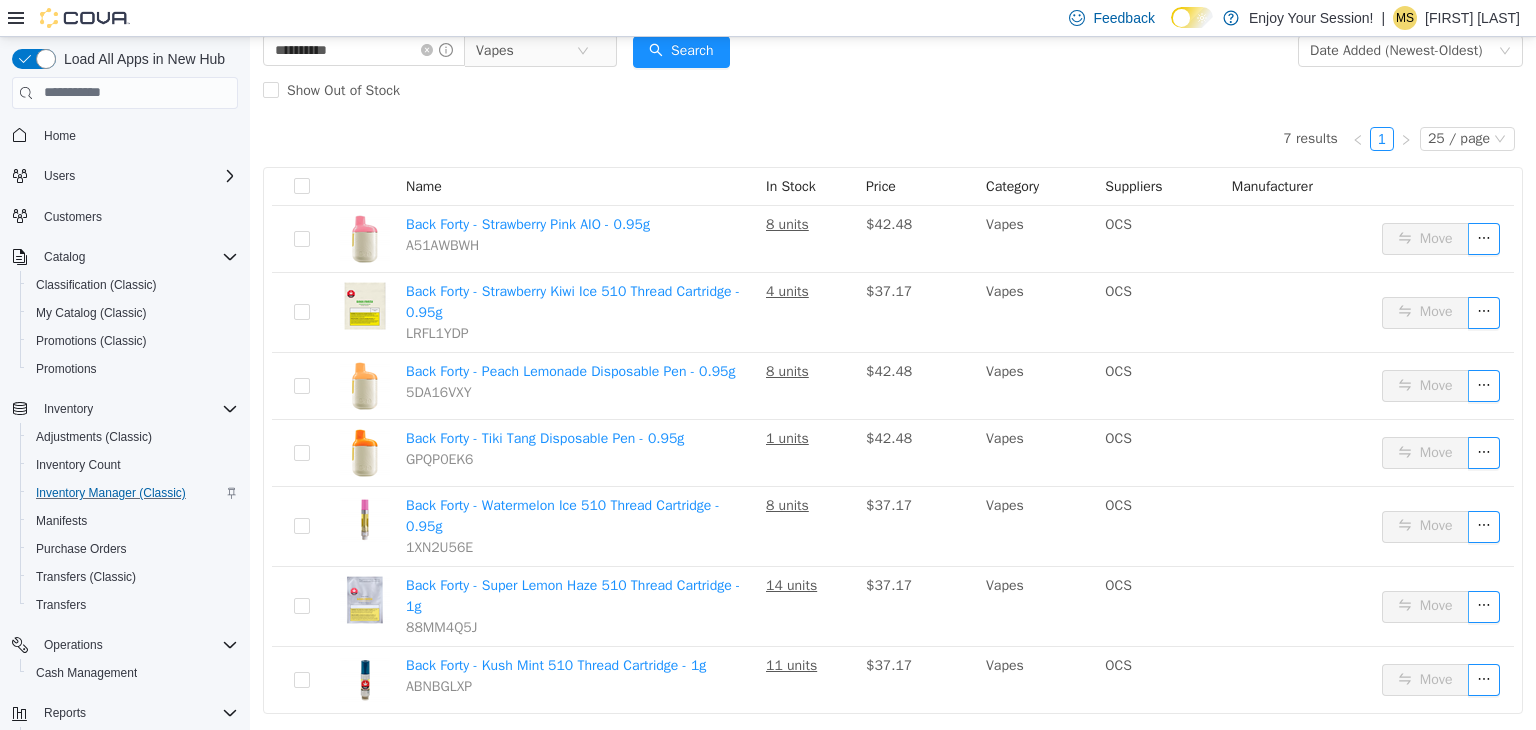 click on "Show Out of Stock" at bounding box center (893, 90) 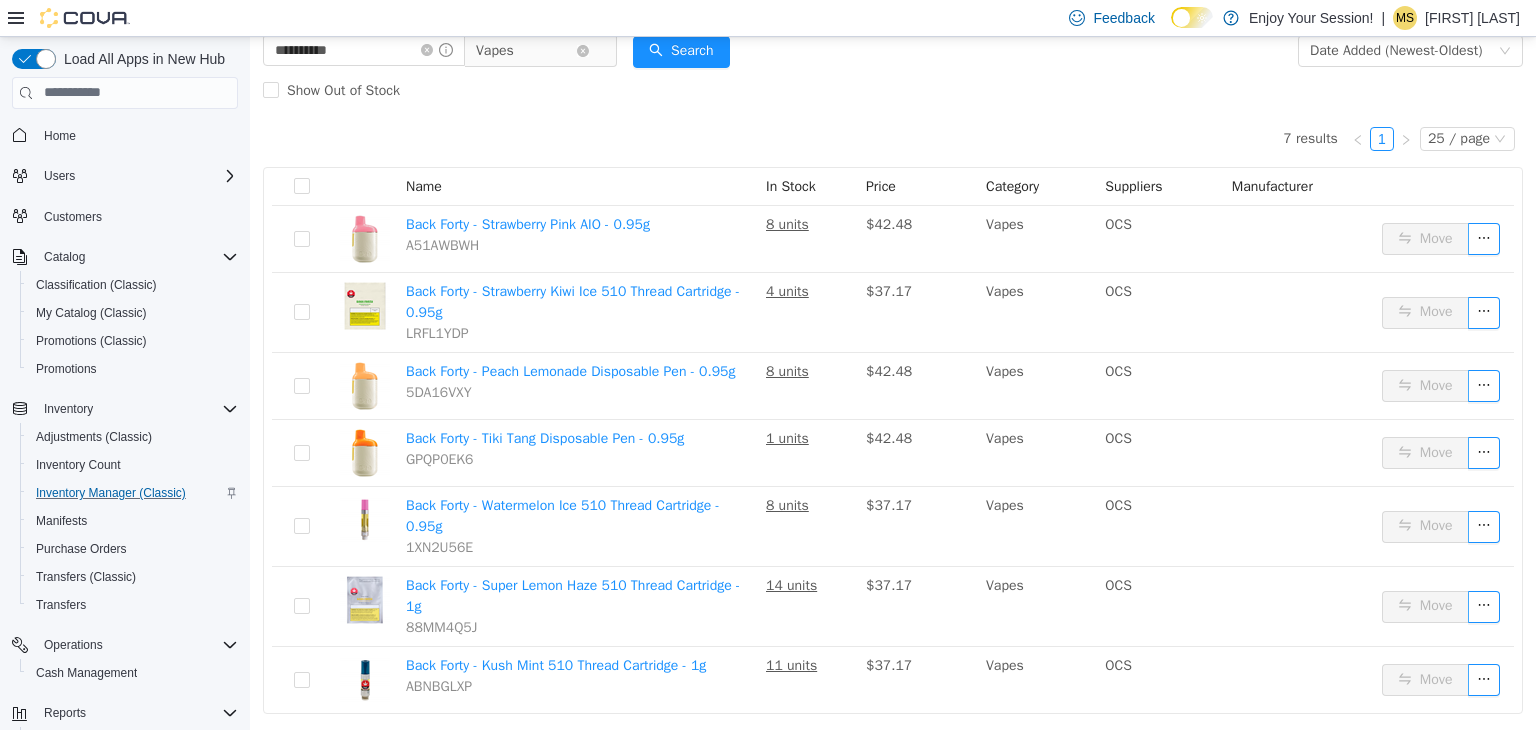 click on "Vapes" at bounding box center [526, 50] 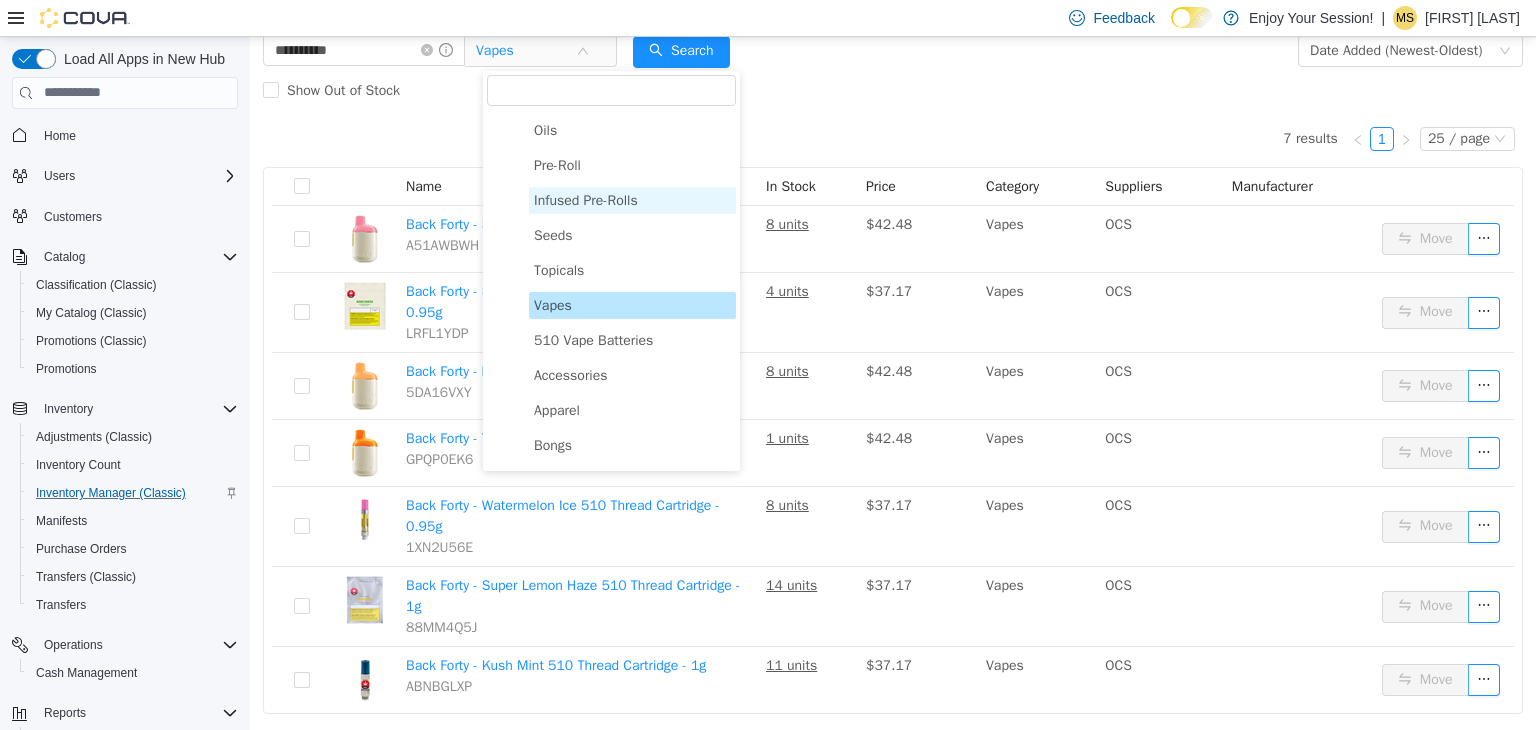 click on "Infused Pre-Rolls" at bounding box center (586, 199) 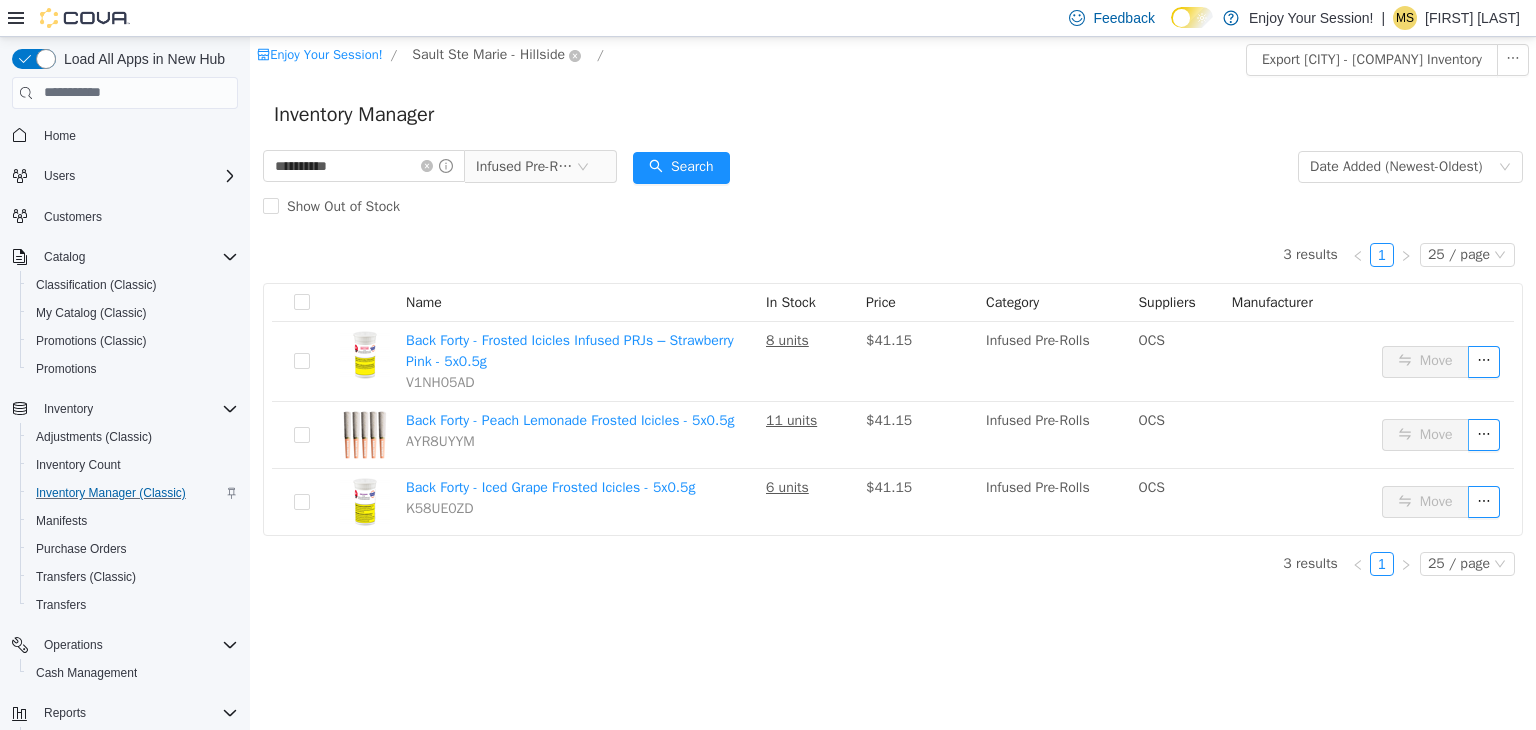 scroll, scrollTop: 0, scrollLeft: 0, axis: both 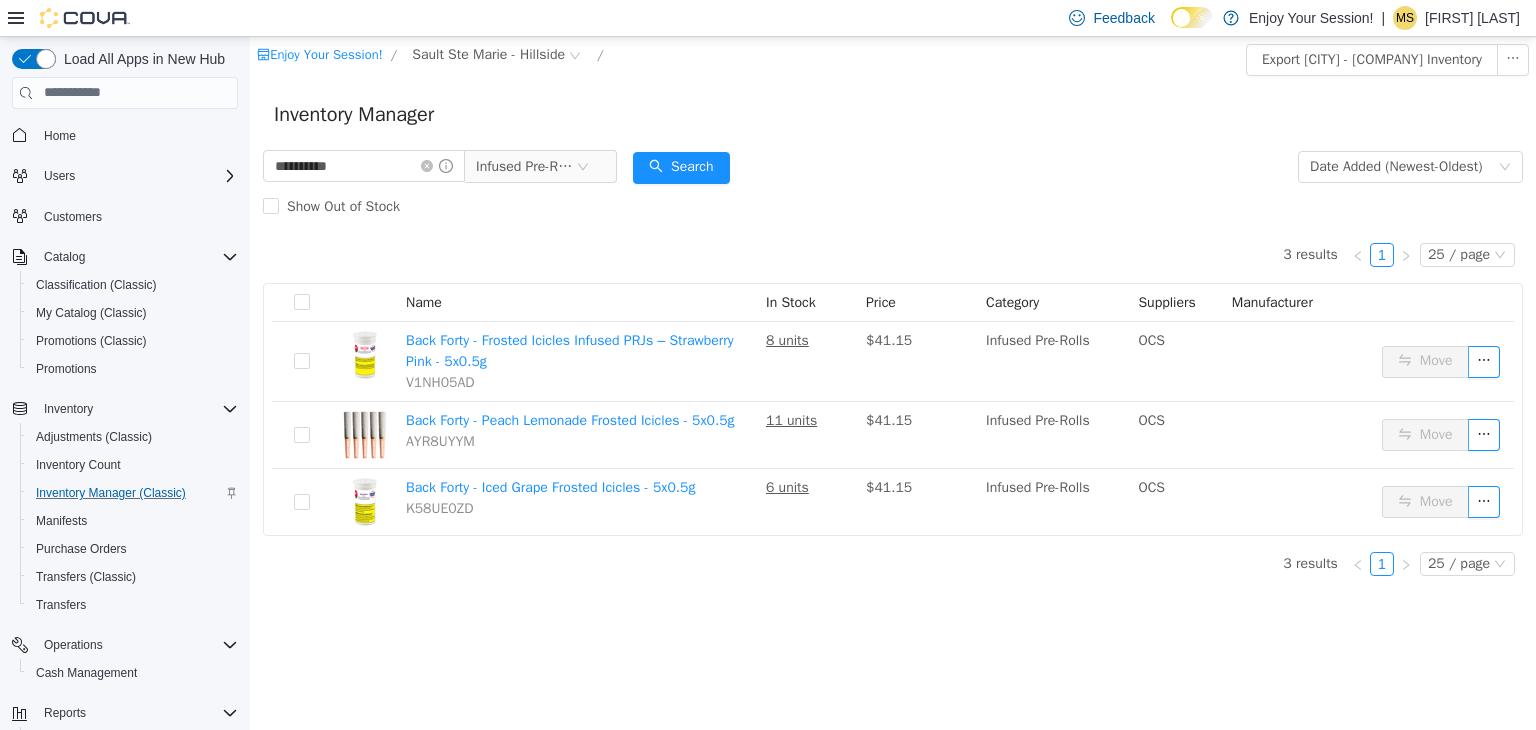 click on "Inventory Manager" at bounding box center (893, 114) 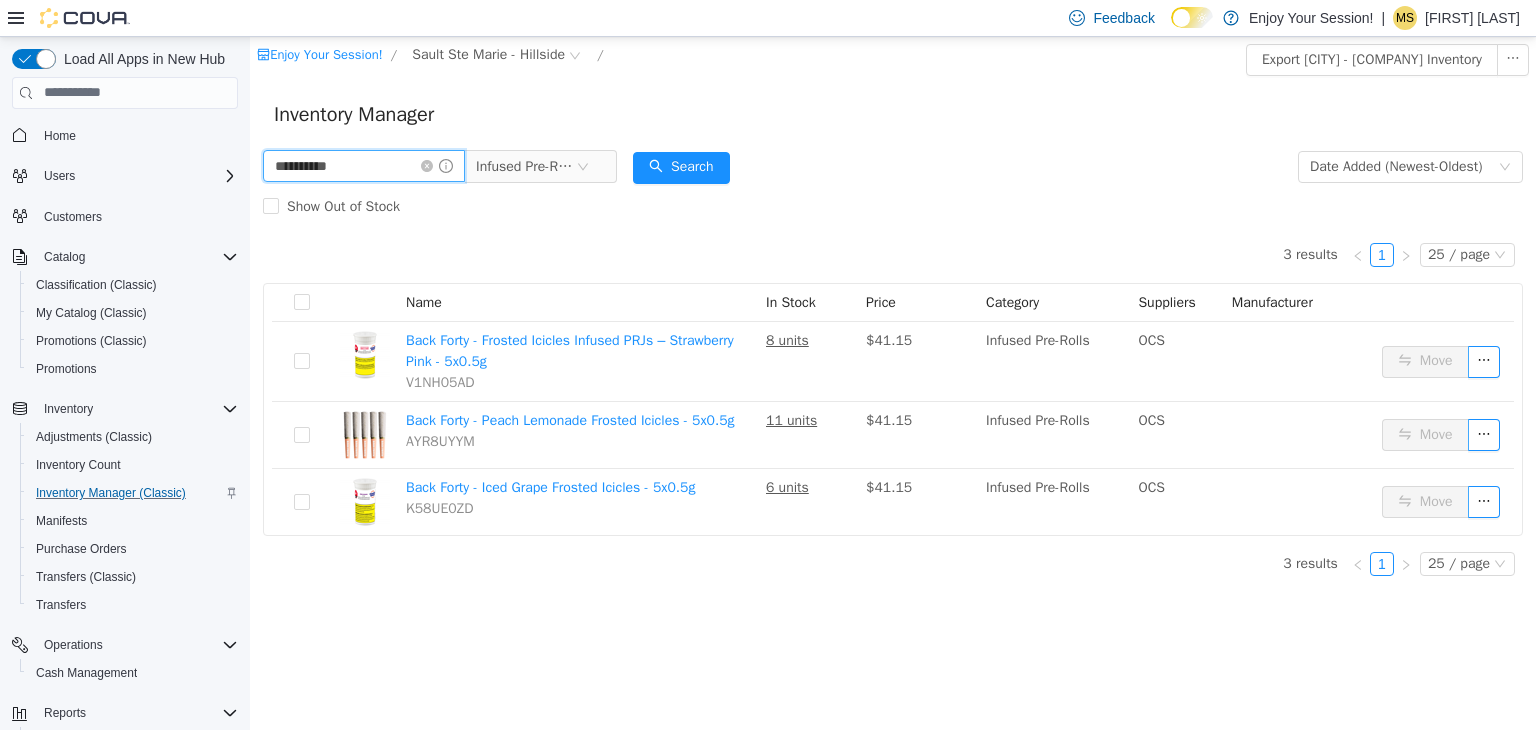 click on "**********" at bounding box center [364, 165] 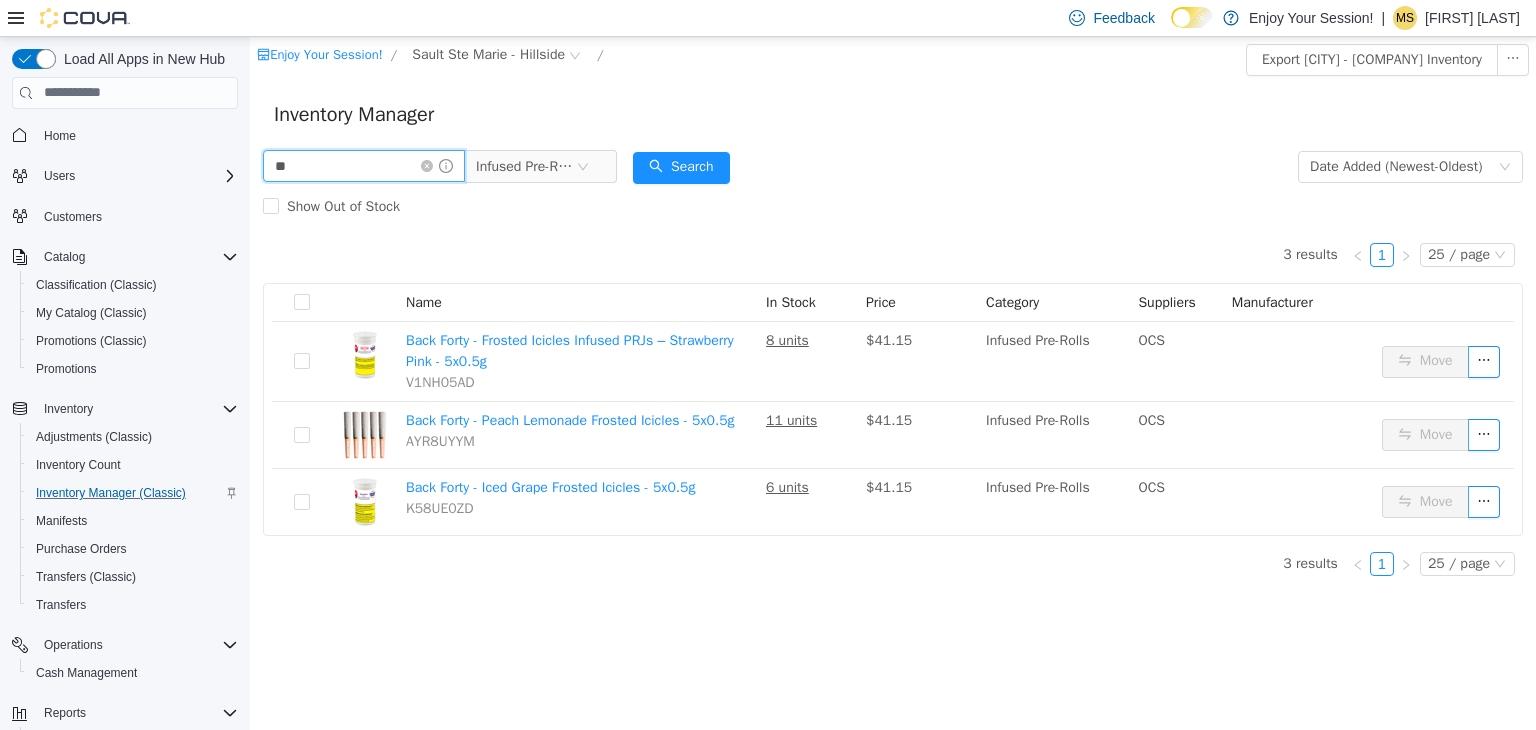 type on "*" 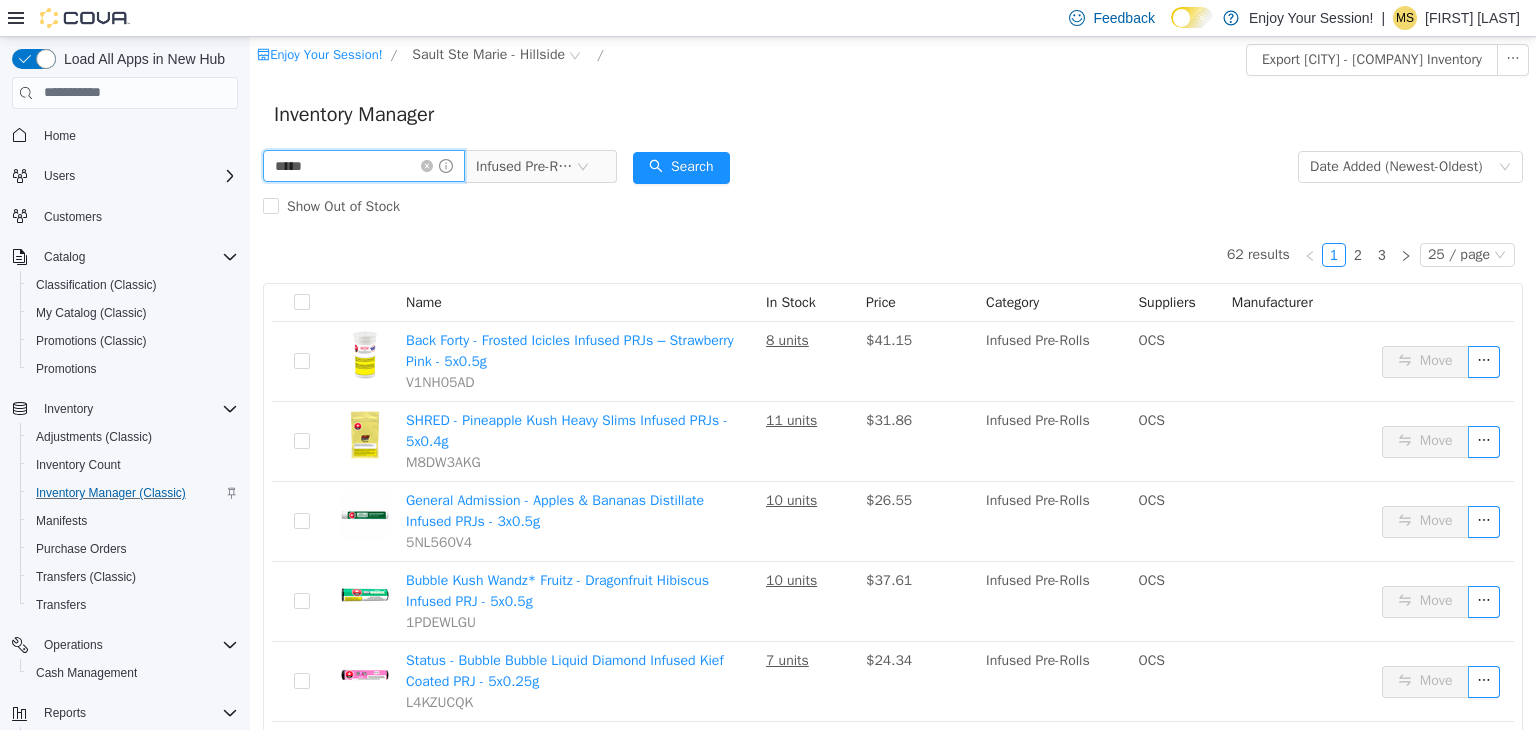 type on "*****" 